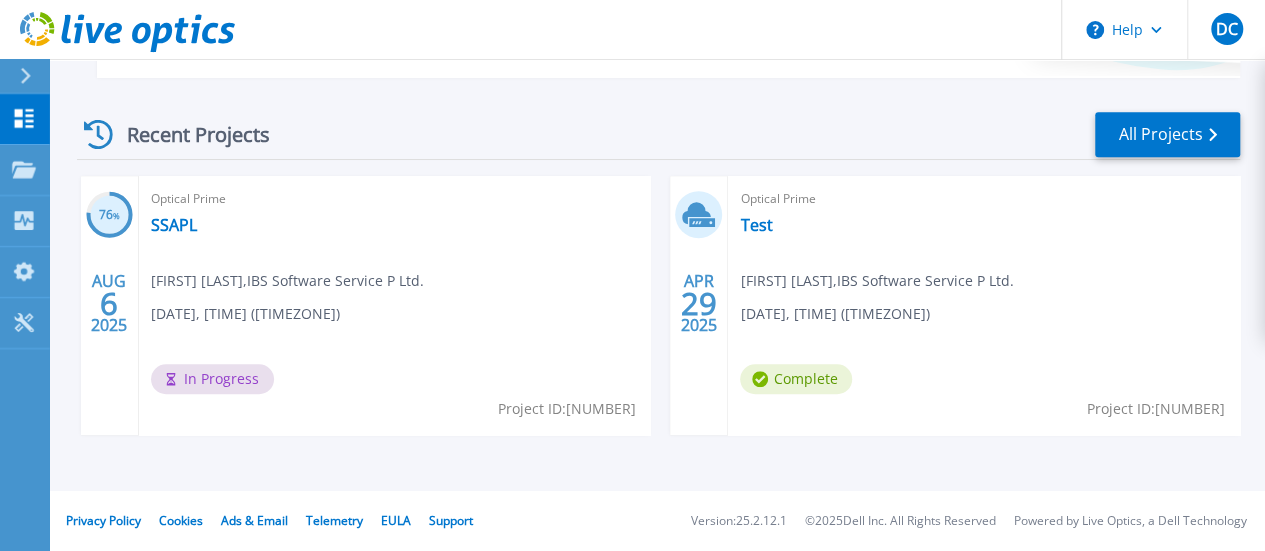 scroll, scrollTop: 526, scrollLeft: 0, axis: vertical 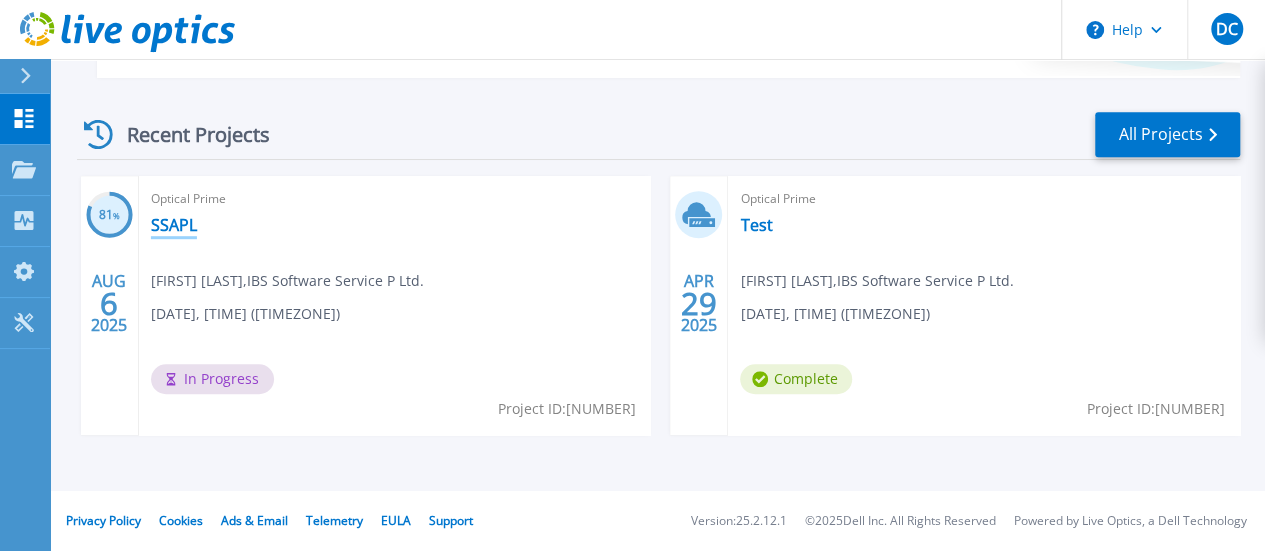 click on "SSAPL" at bounding box center [174, 225] 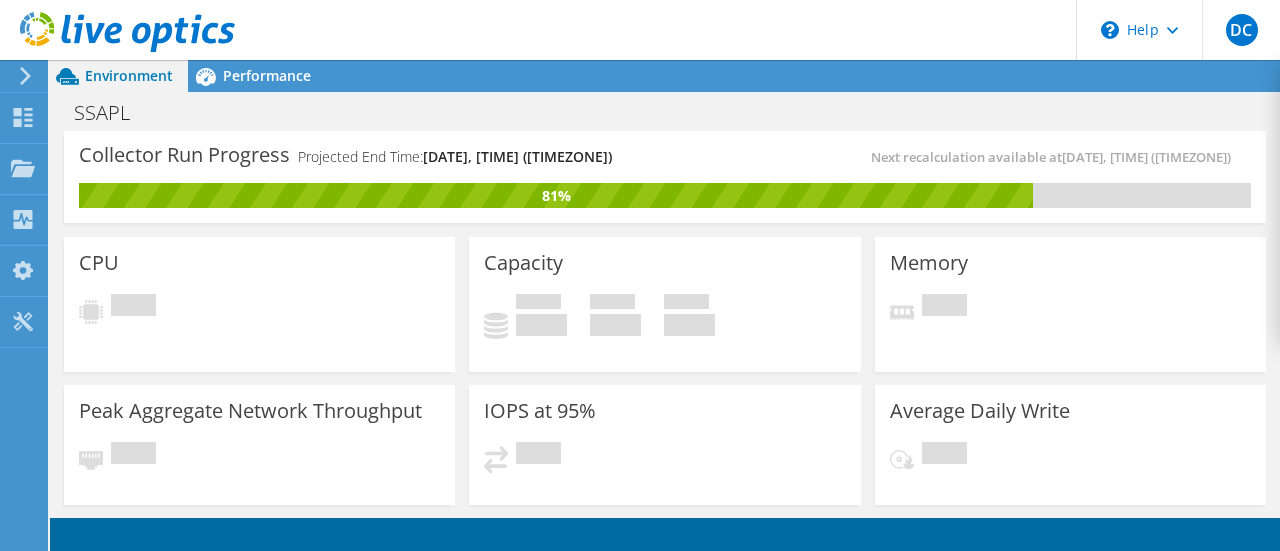 scroll, scrollTop: 0, scrollLeft: 0, axis: both 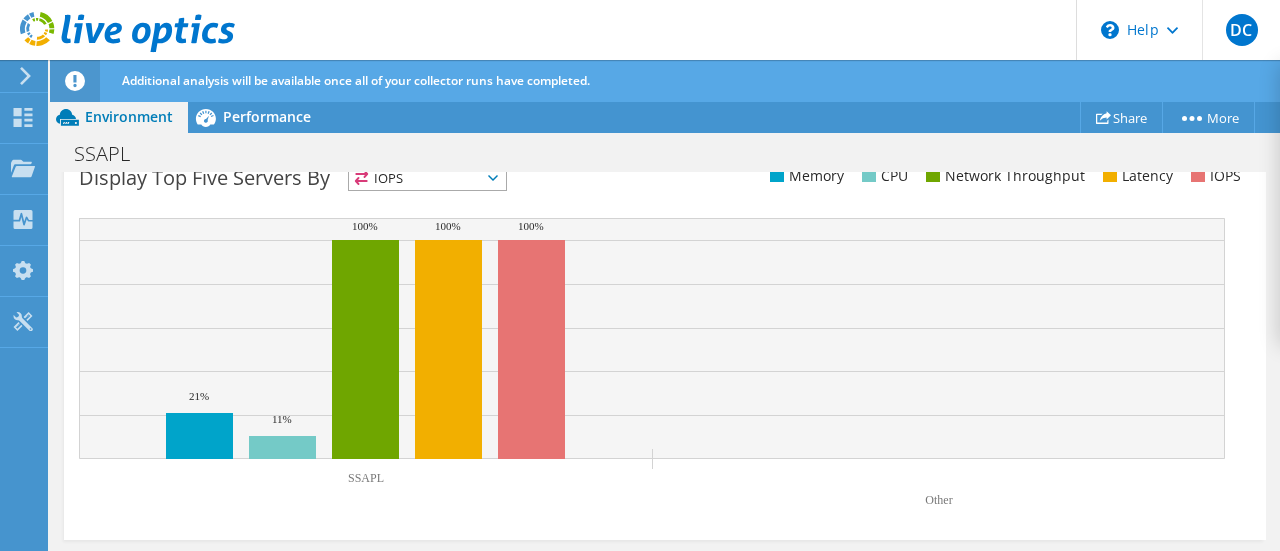 click on "Other" 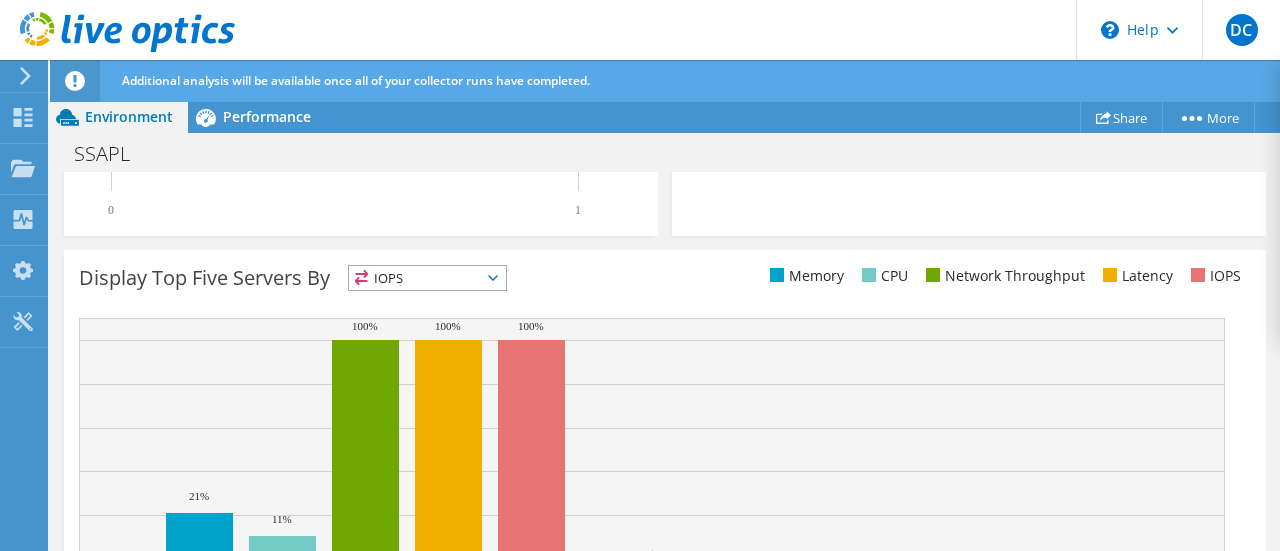 click on "Display Top Five Servers By
IOPS
IOPS" at bounding box center [665, 445] 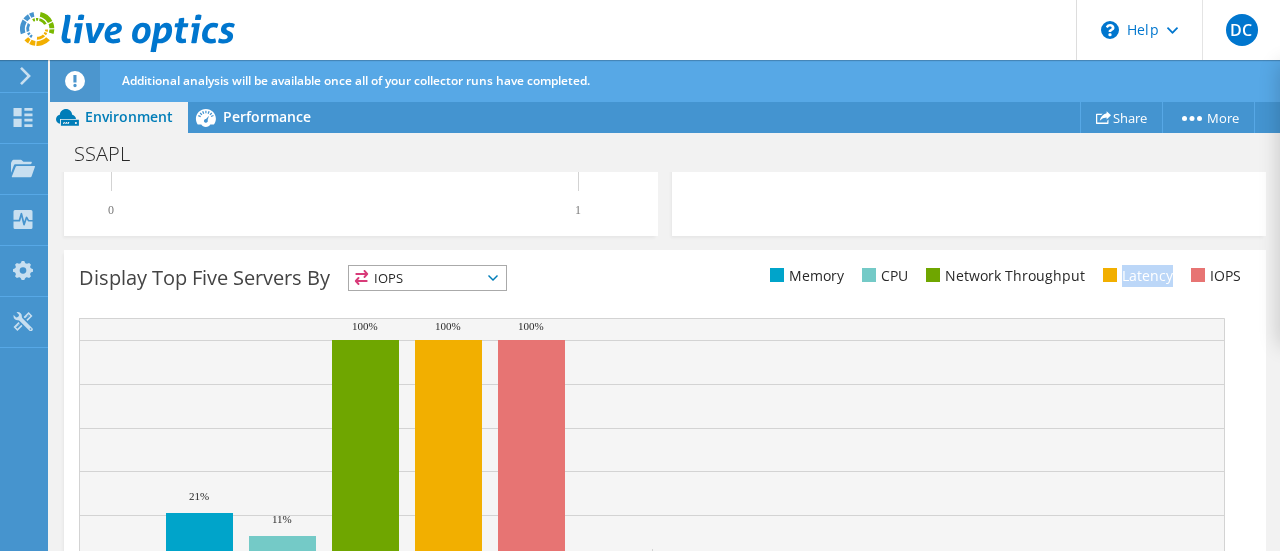 click on "Latency" at bounding box center (1135, 276) 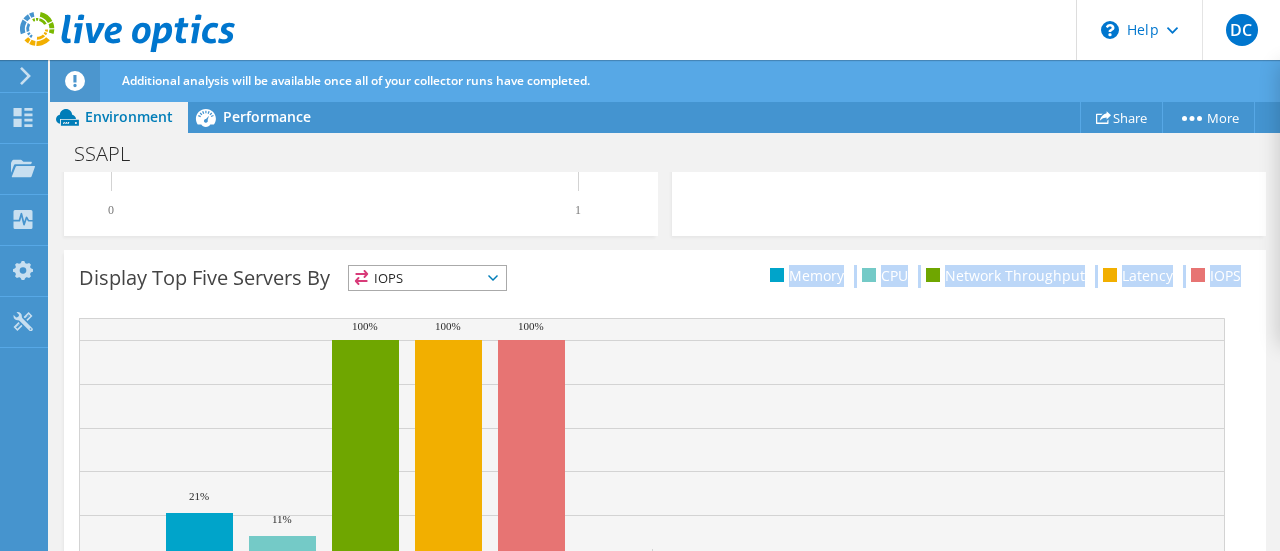 click on "Latency" at bounding box center [1135, 276] 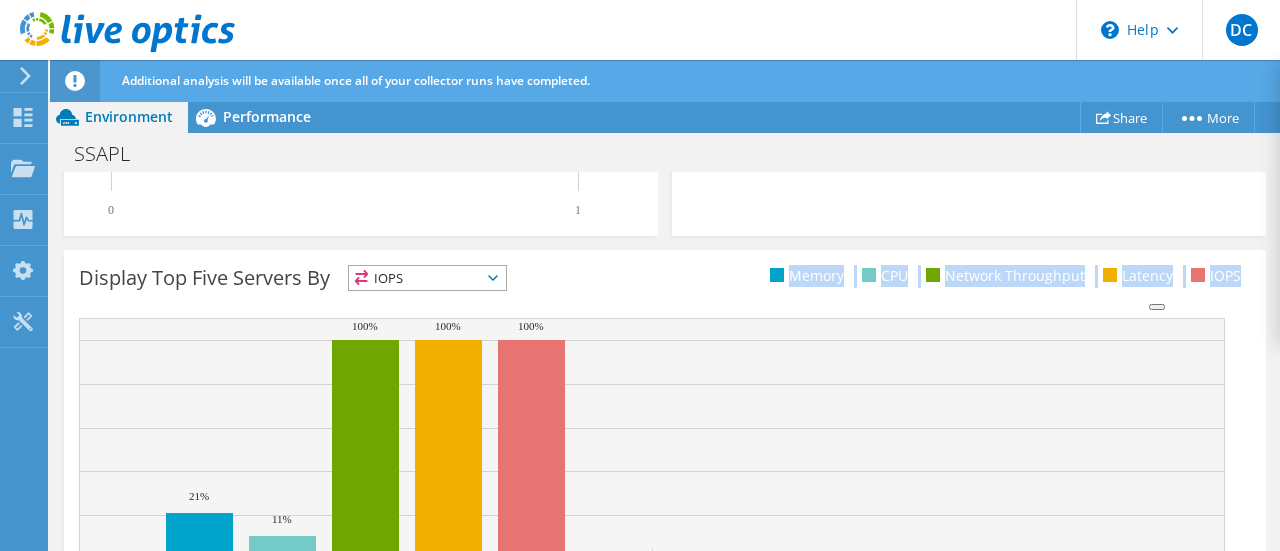 click on "IOPS" at bounding box center (1213, 276) 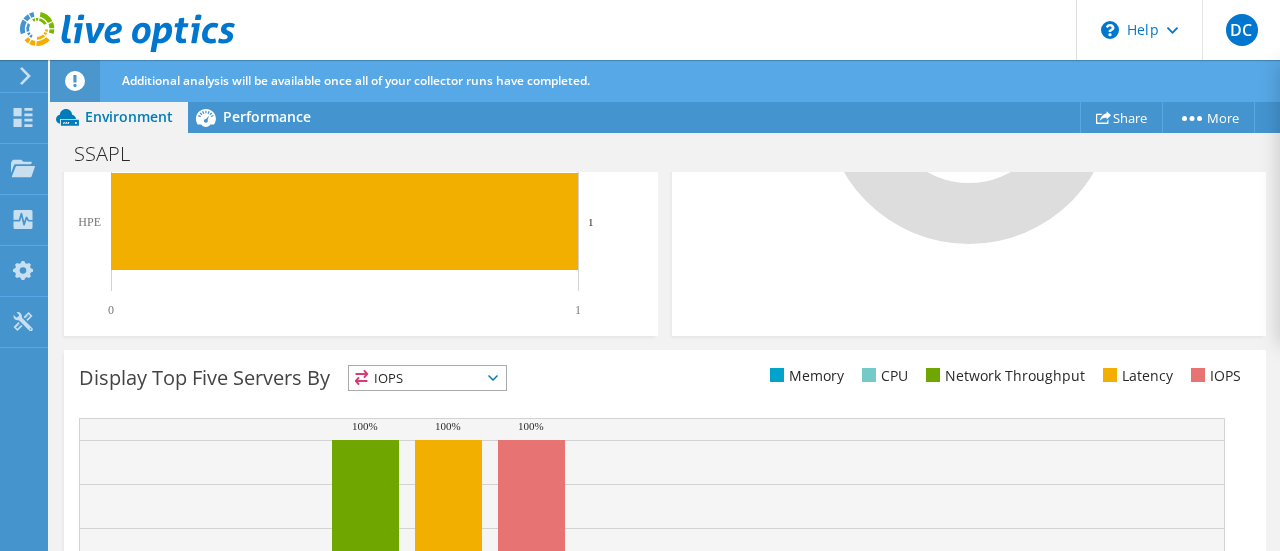 scroll, scrollTop: 655, scrollLeft: 0, axis: vertical 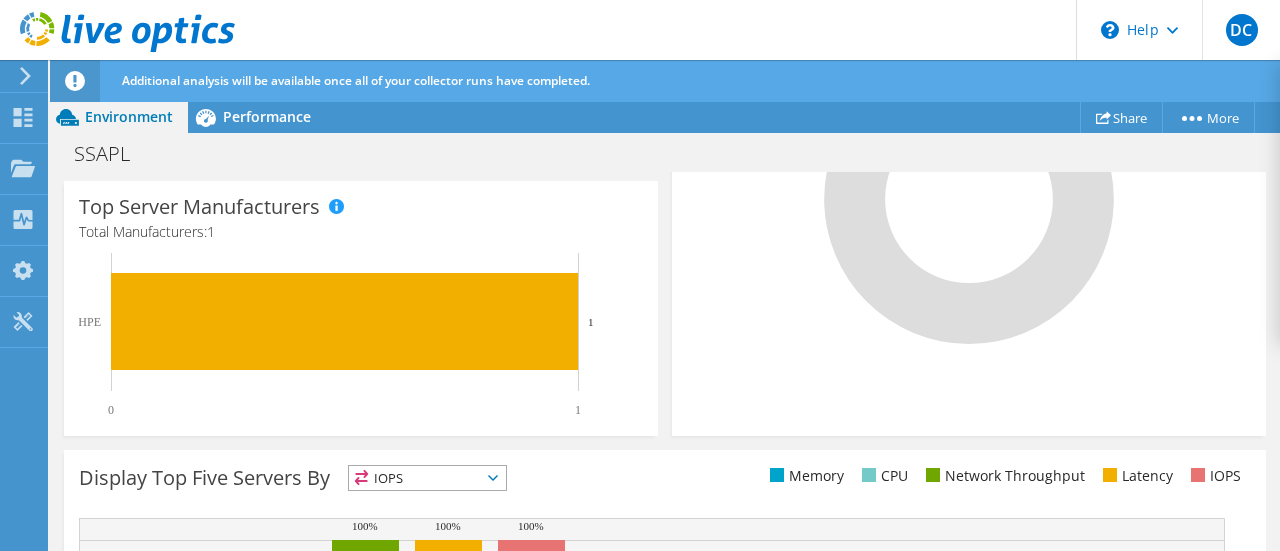 click on "IOPS" at bounding box center [427, 478] 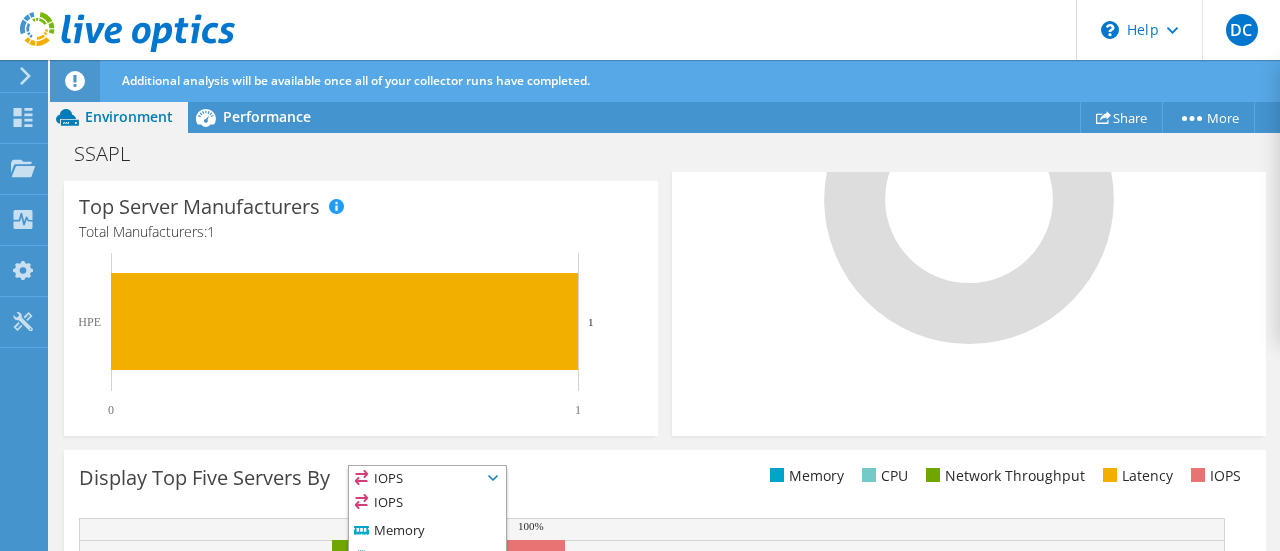 scroll, scrollTop: 755, scrollLeft: 0, axis: vertical 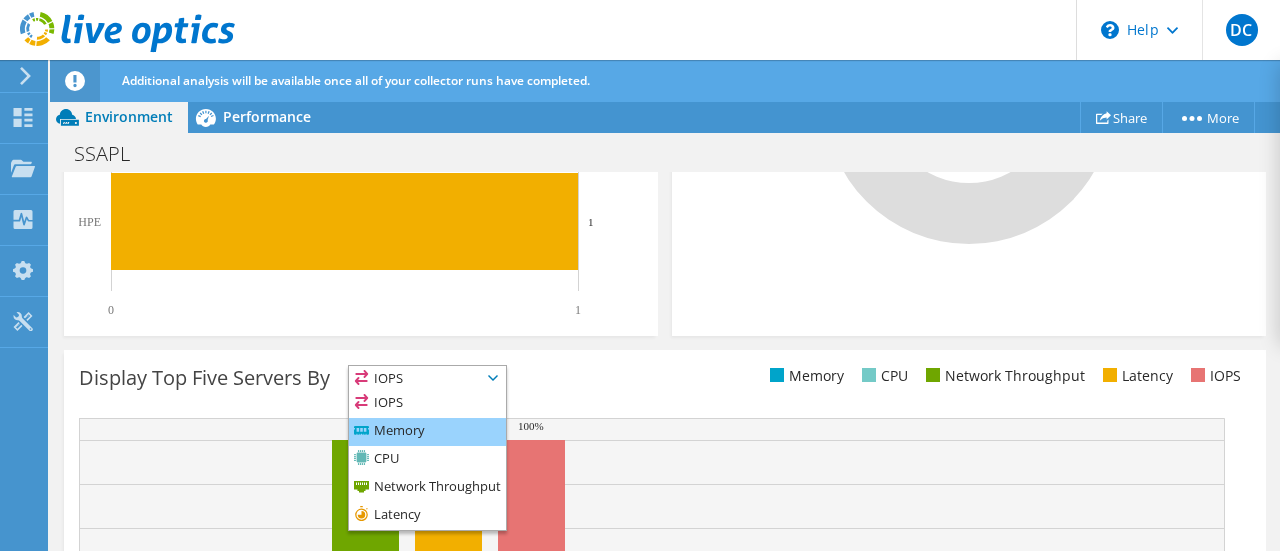 click on "Memory" at bounding box center (427, 432) 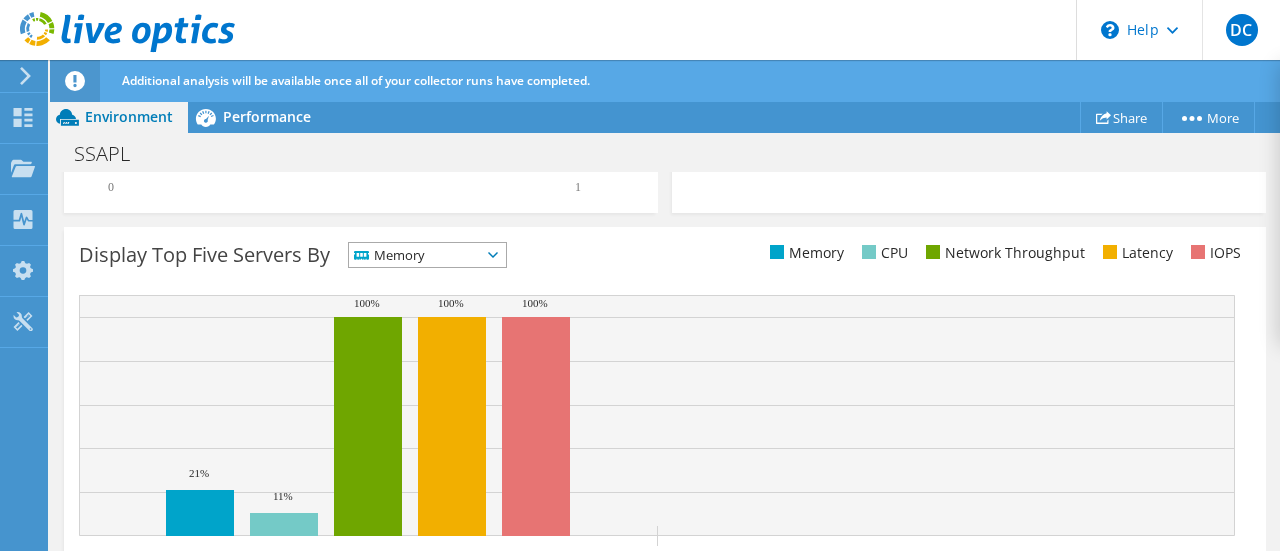 scroll, scrollTop: 855, scrollLeft: 0, axis: vertical 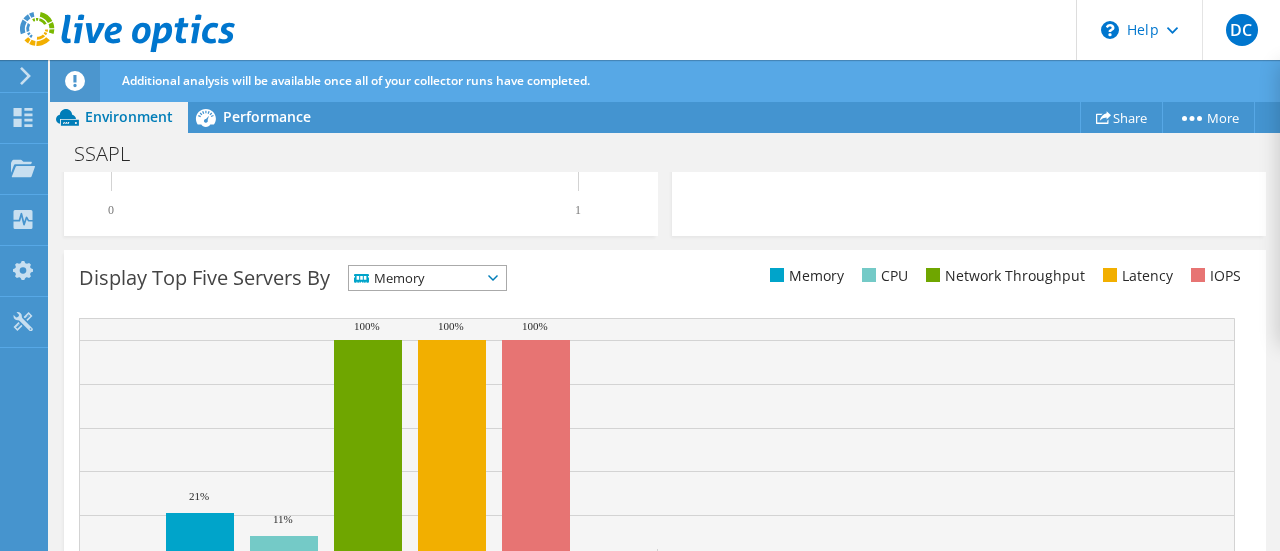 click on "Memory" at bounding box center [415, 278] 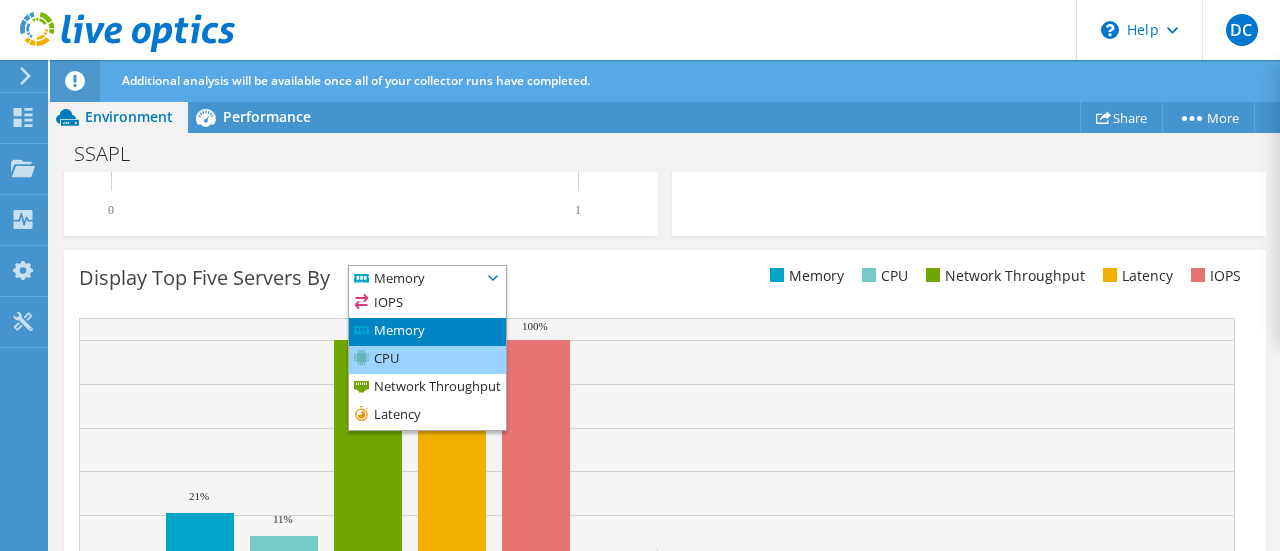click on "CPU" at bounding box center [427, 360] 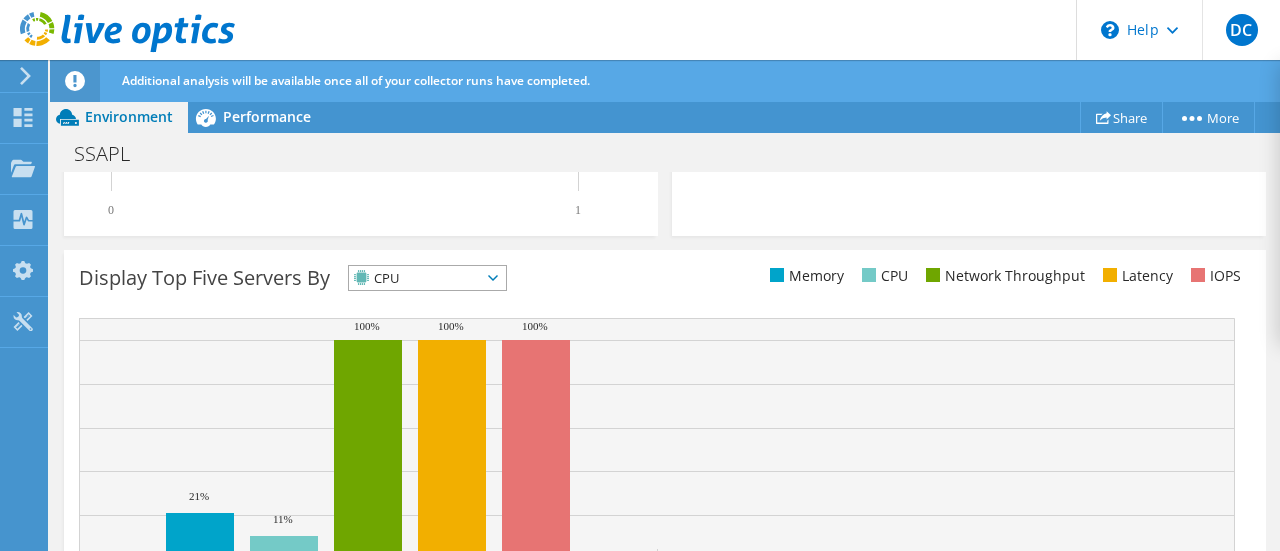 click on "CPU" at bounding box center (415, 278) 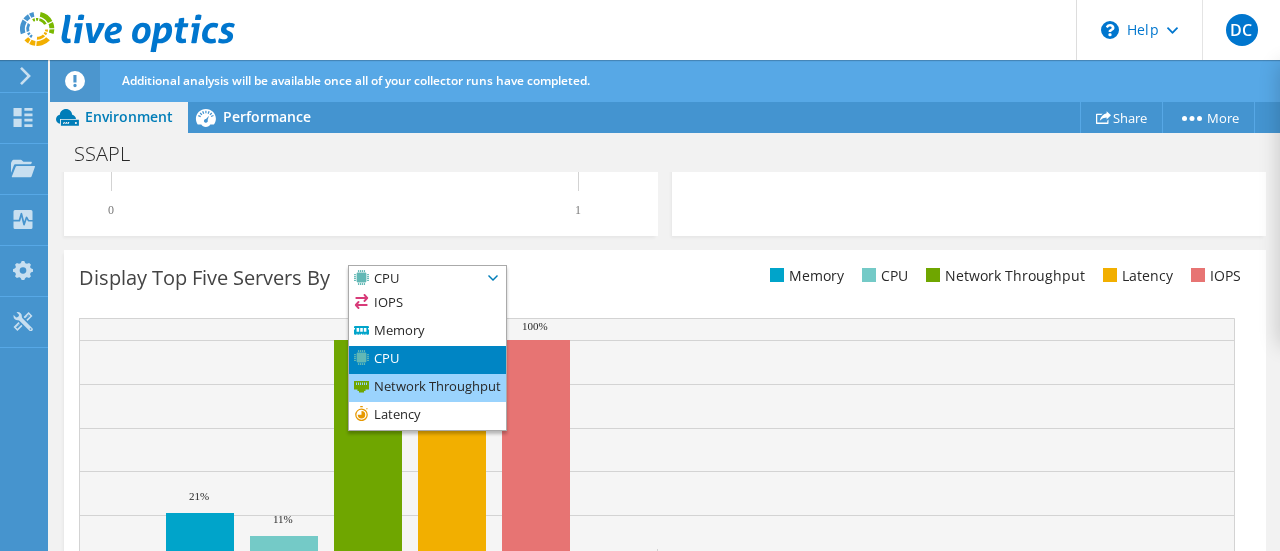 click on "Network Throughput" at bounding box center (427, 388) 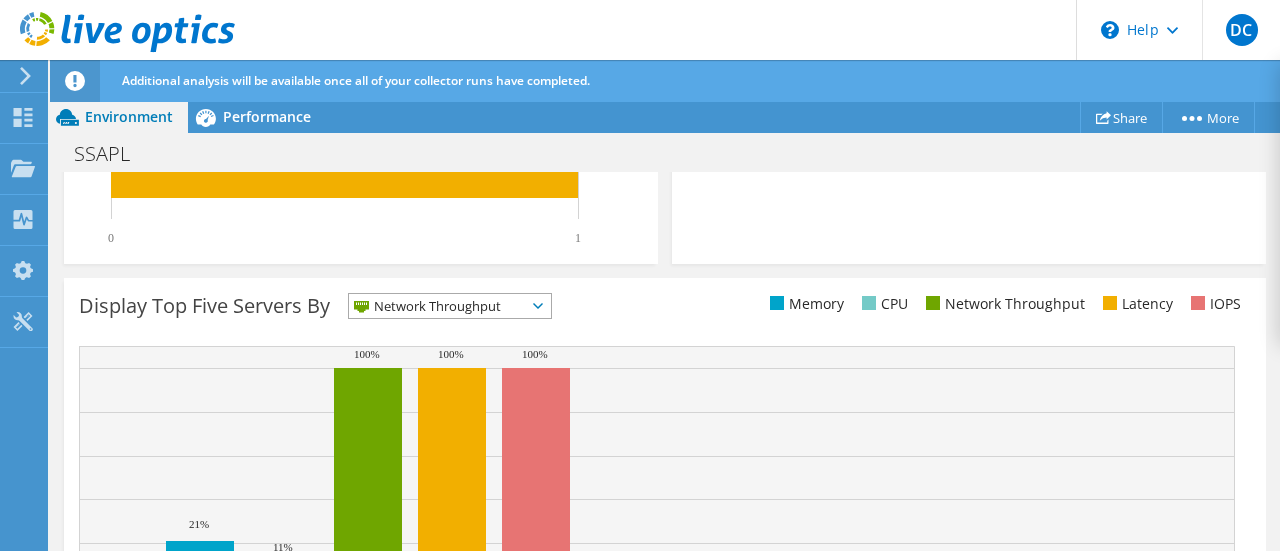 scroll, scrollTop: 855, scrollLeft: 0, axis: vertical 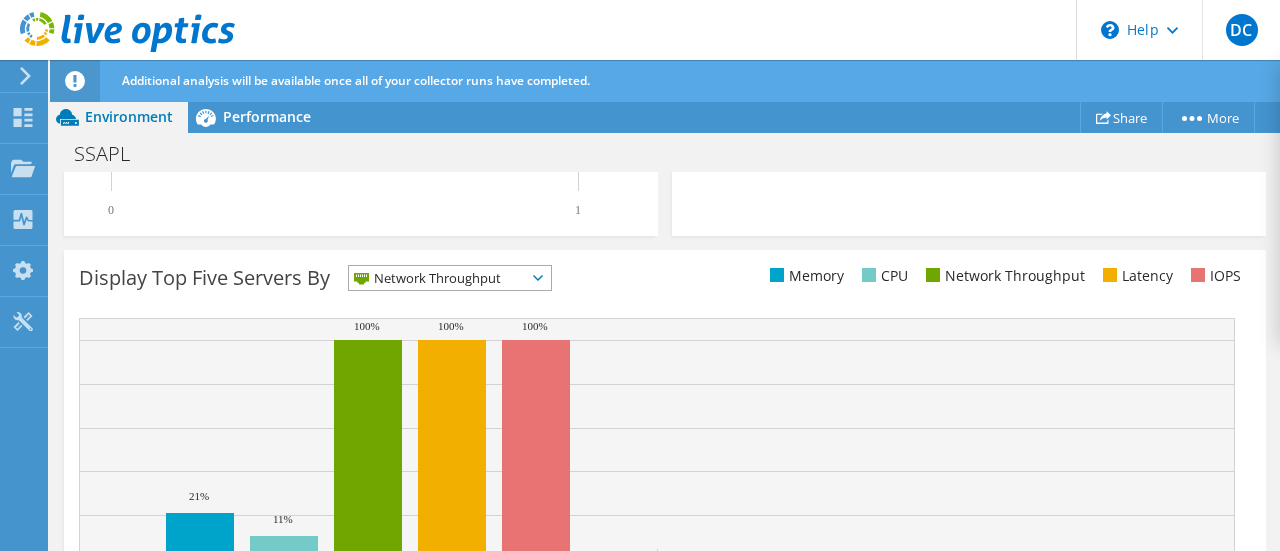 click on "Network Throughput" at bounding box center (437, 278) 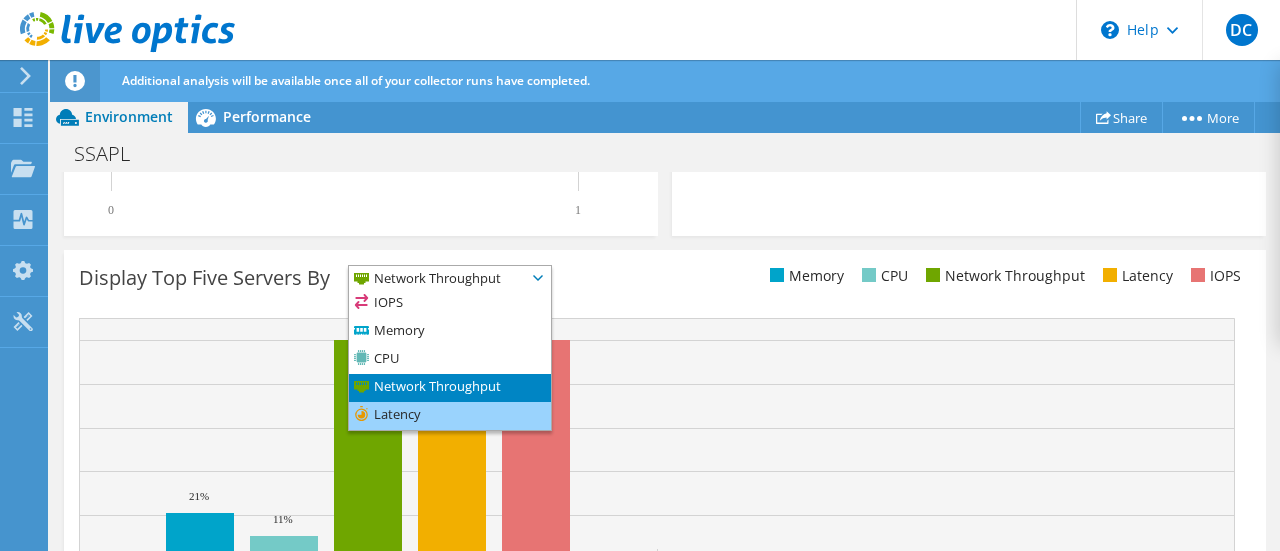 click on "Latency" at bounding box center [450, 416] 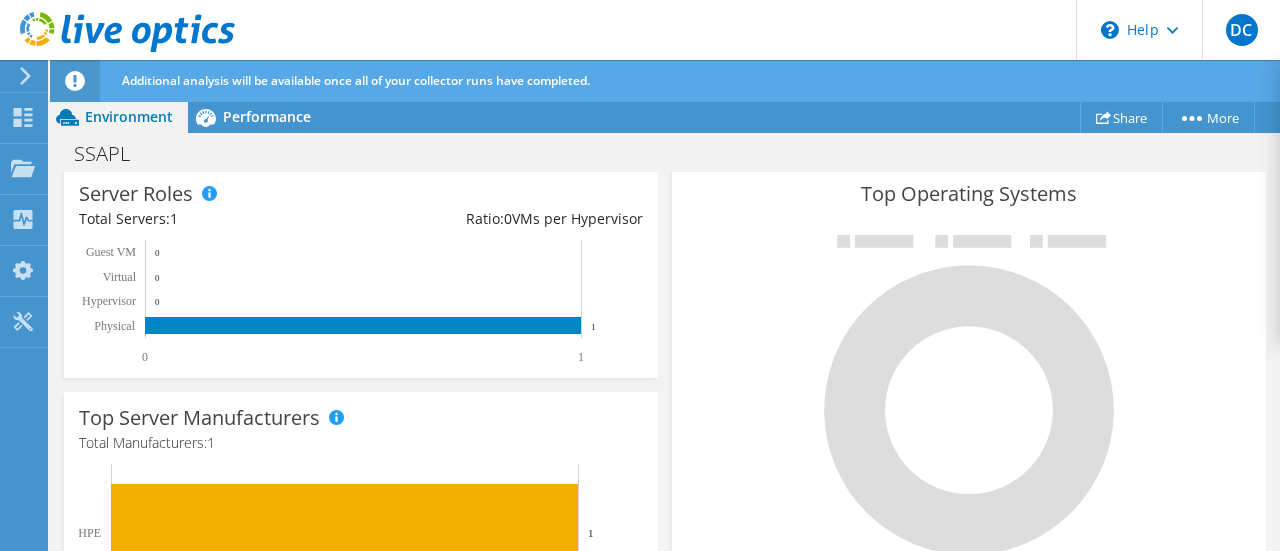 scroll, scrollTop: 255, scrollLeft: 0, axis: vertical 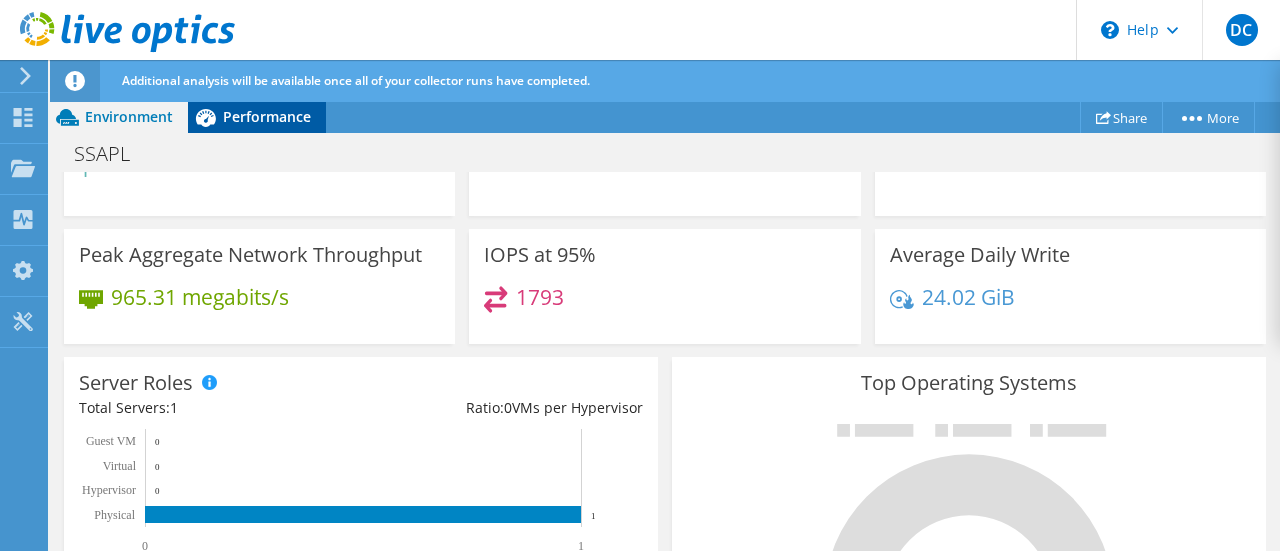 click on "Performance" at bounding box center (267, 116) 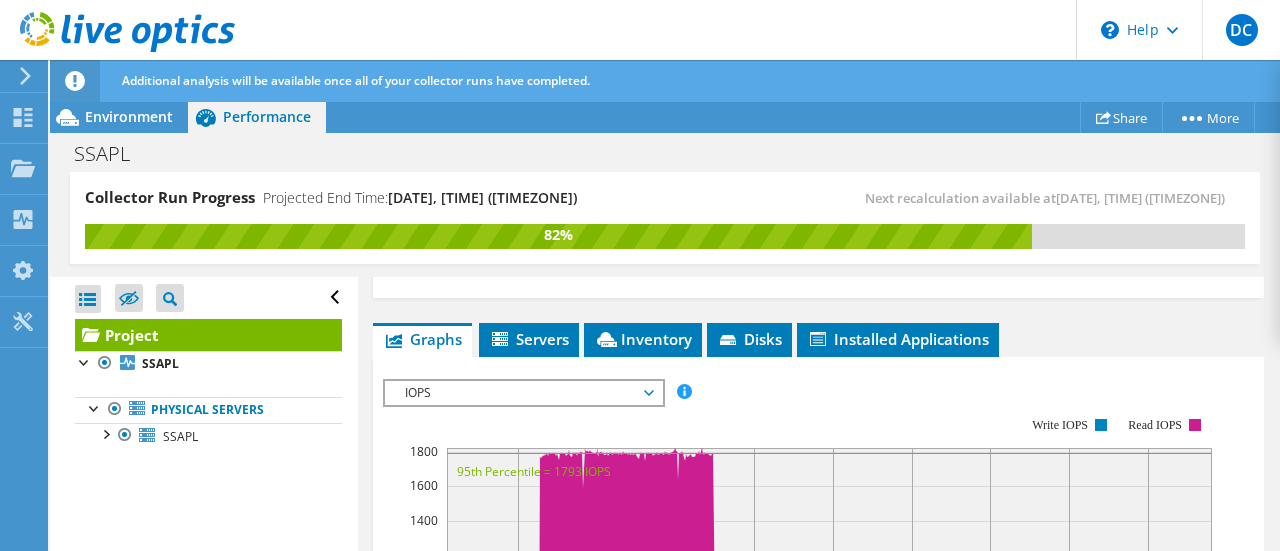 scroll, scrollTop: 500, scrollLeft: 0, axis: vertical 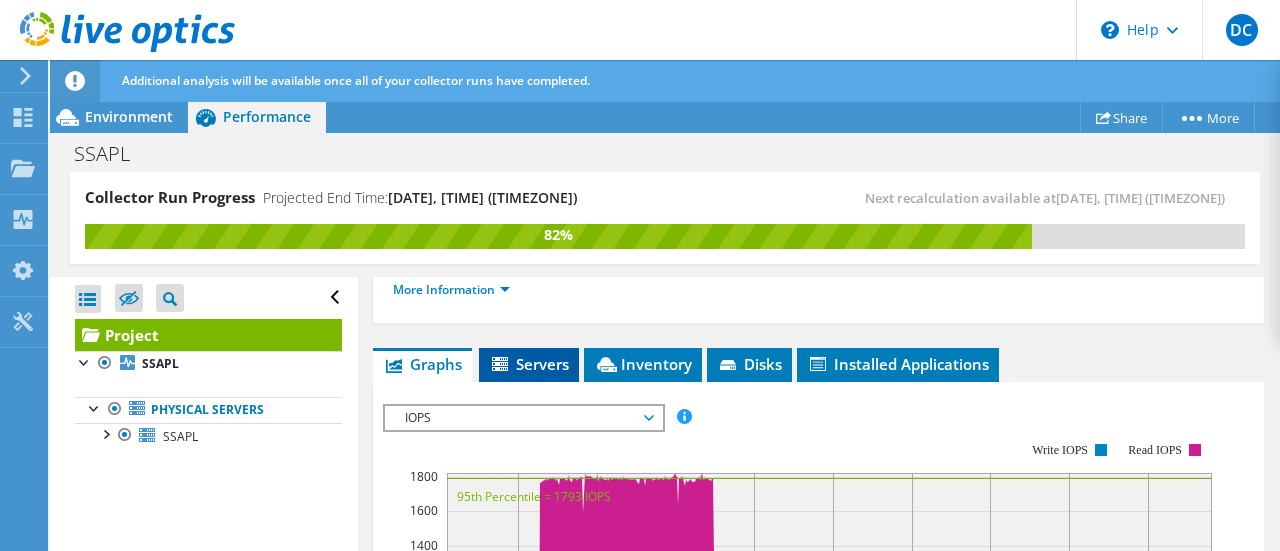 click on "Servers" at bounding box center (529, 364) 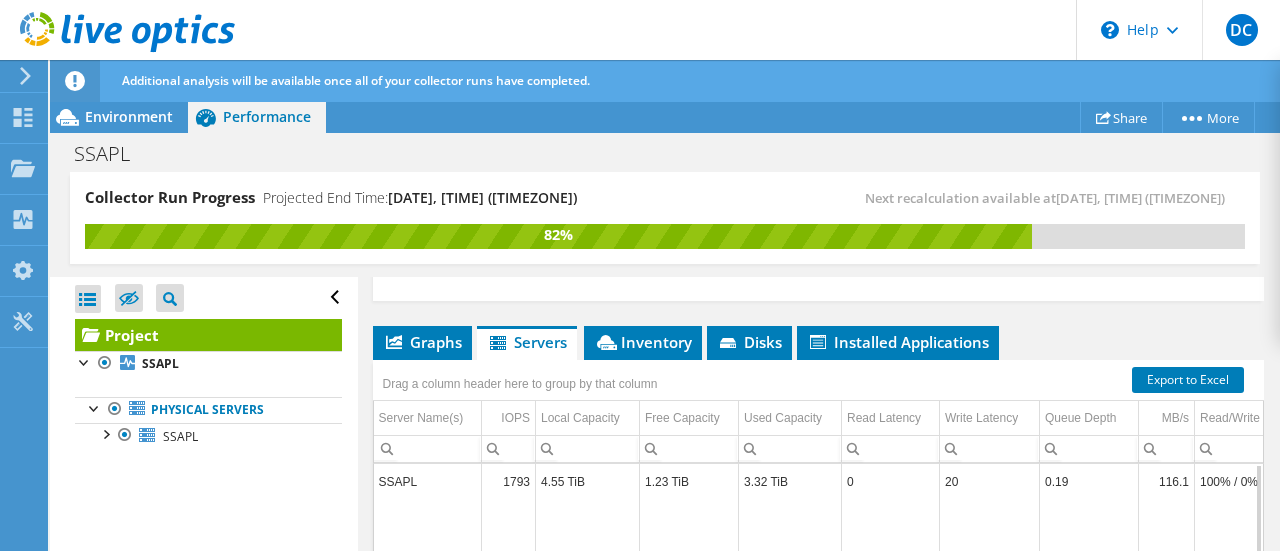 scroll, scrollTop: 500, scrollLeft: 0, axis: vertical 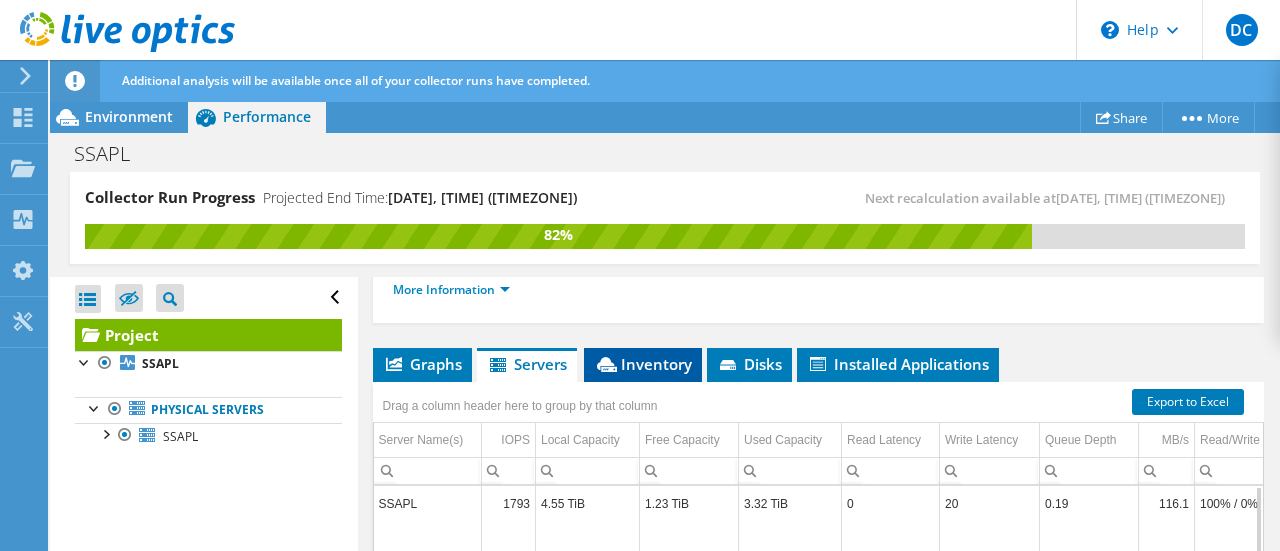 click on "Inventory" at bounding box center [643, 364] 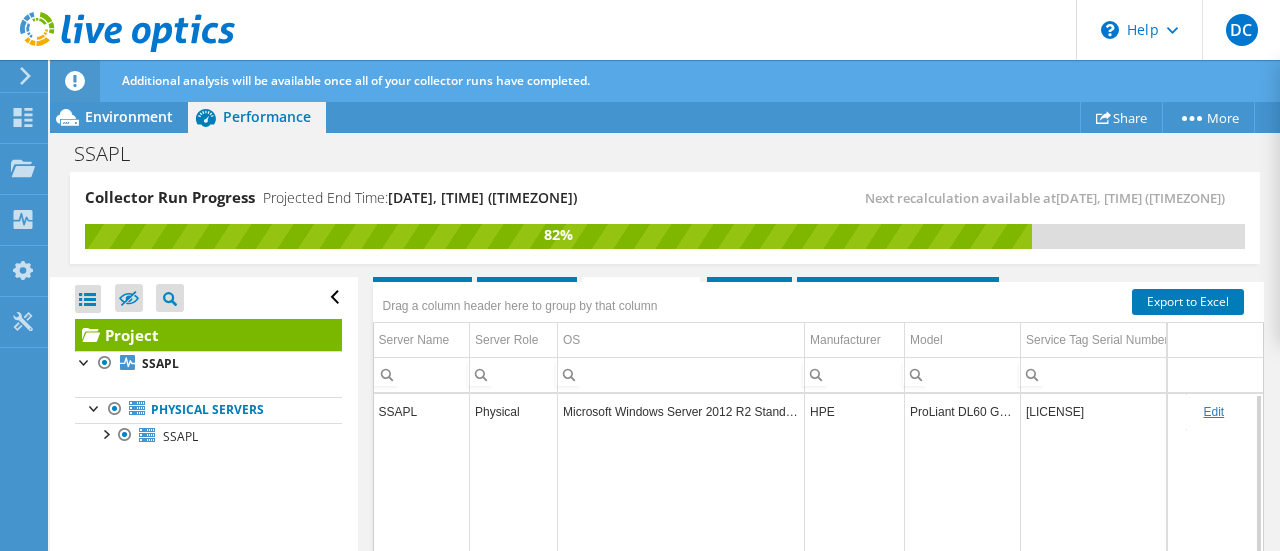 scroll, scrollTop: 500, scrollLeft: 0, axis: vertical 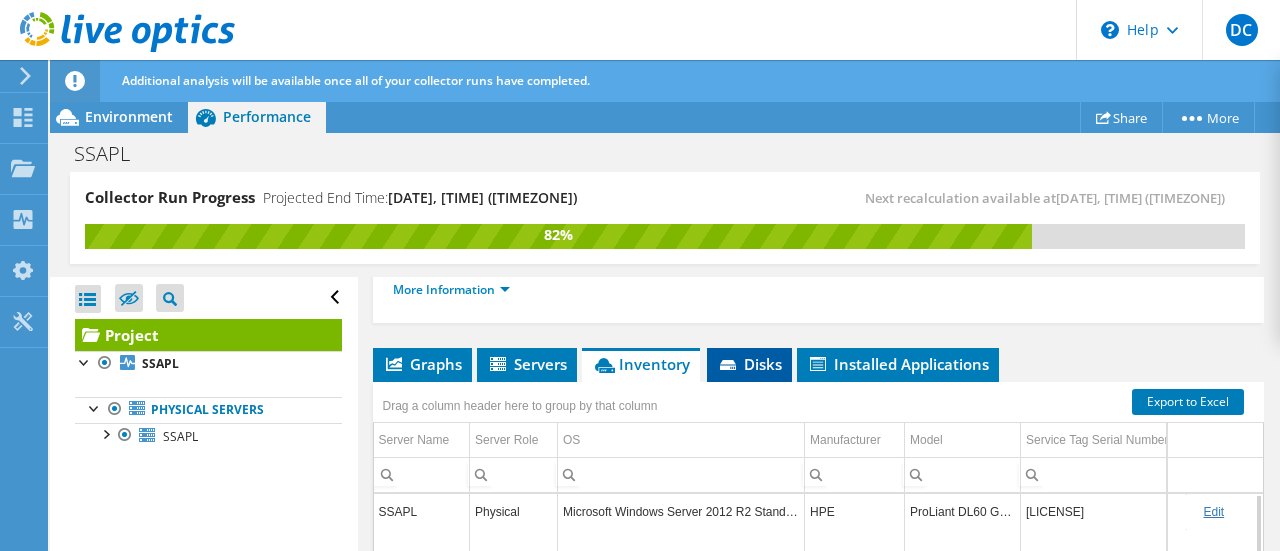click on "Disks" at bounding box center (749, 364) 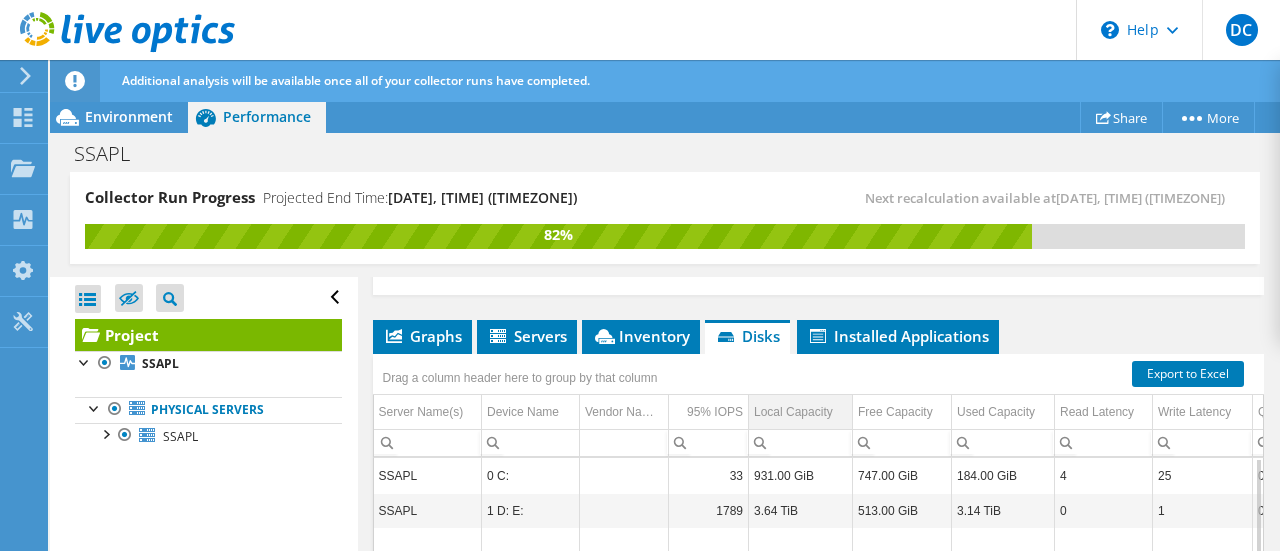 scroll, scrollTop: 500, scrollLeft: 0, axis: vertical 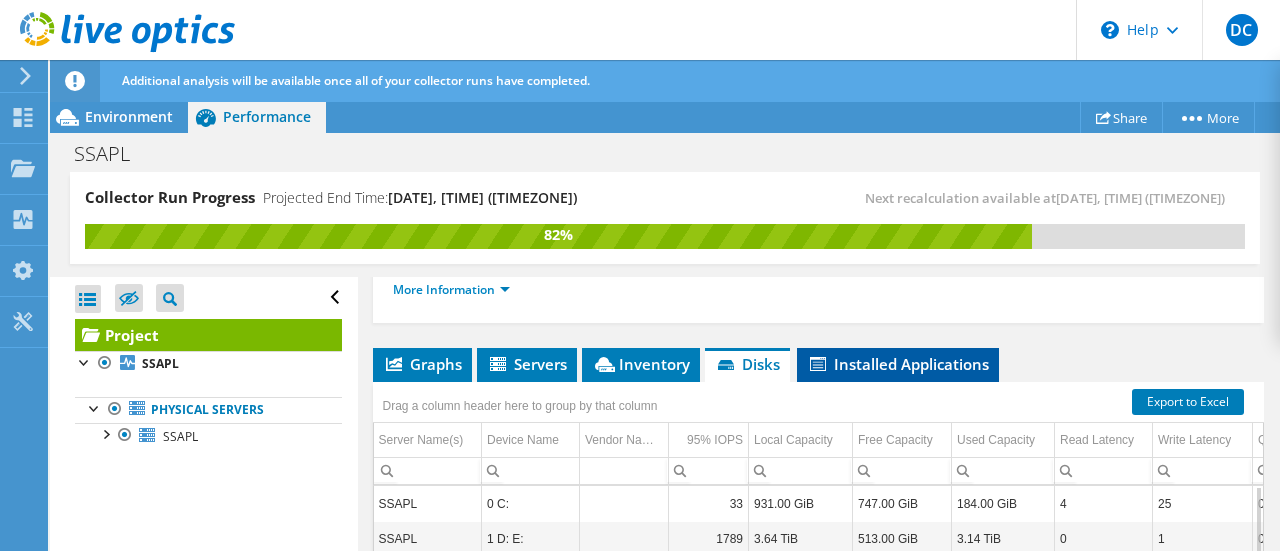 click on "Installed Applications" at bounding box center (898, 364) 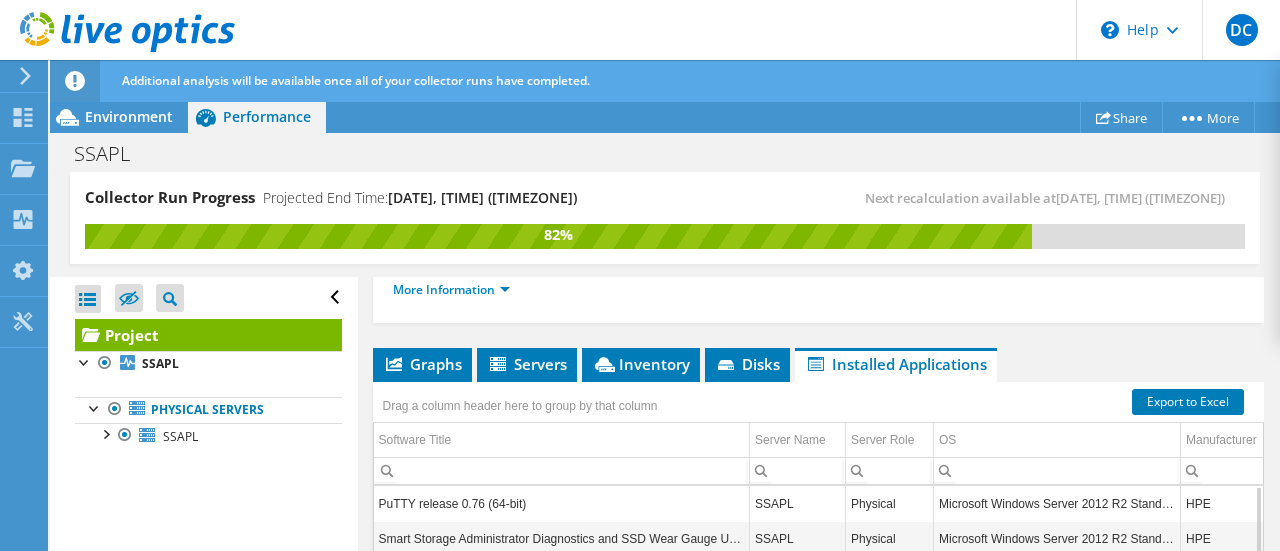 scroll, scrollTop: 600, scrollLeft: 0, axis: vertical 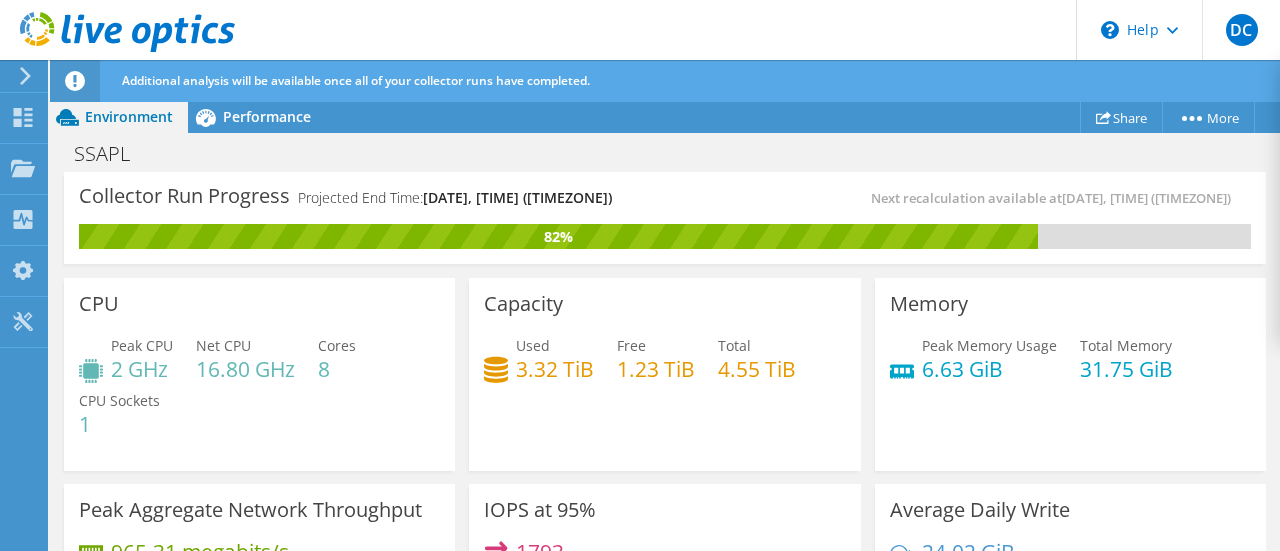 click on "1.23 TiB" at bounding box center (656, 369) 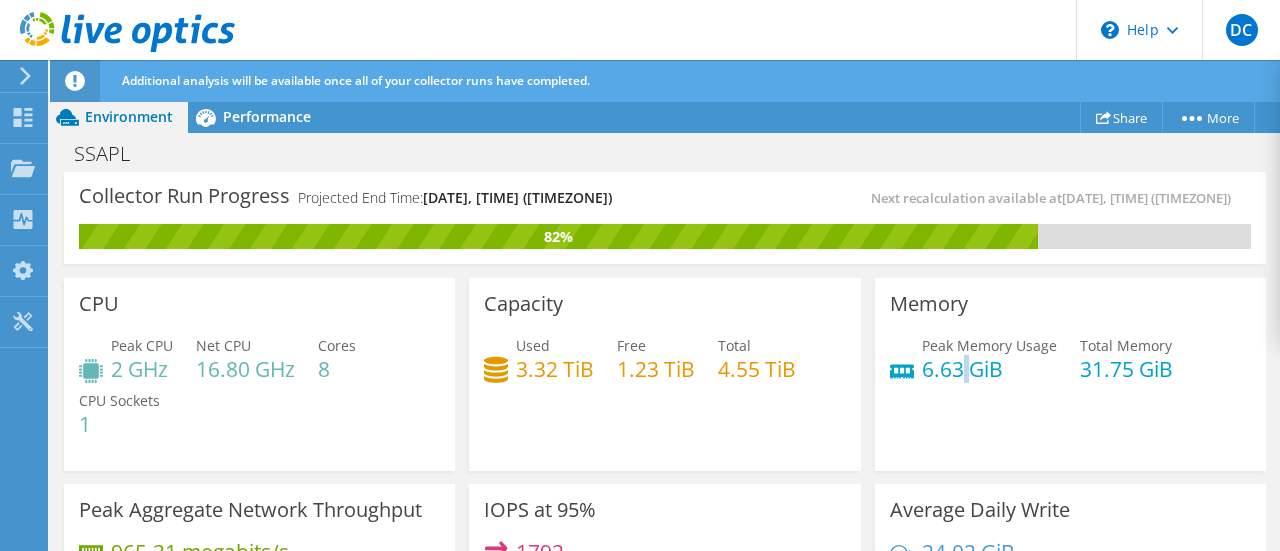 click on "6.63 GiB" at bounding box center [989, 369] 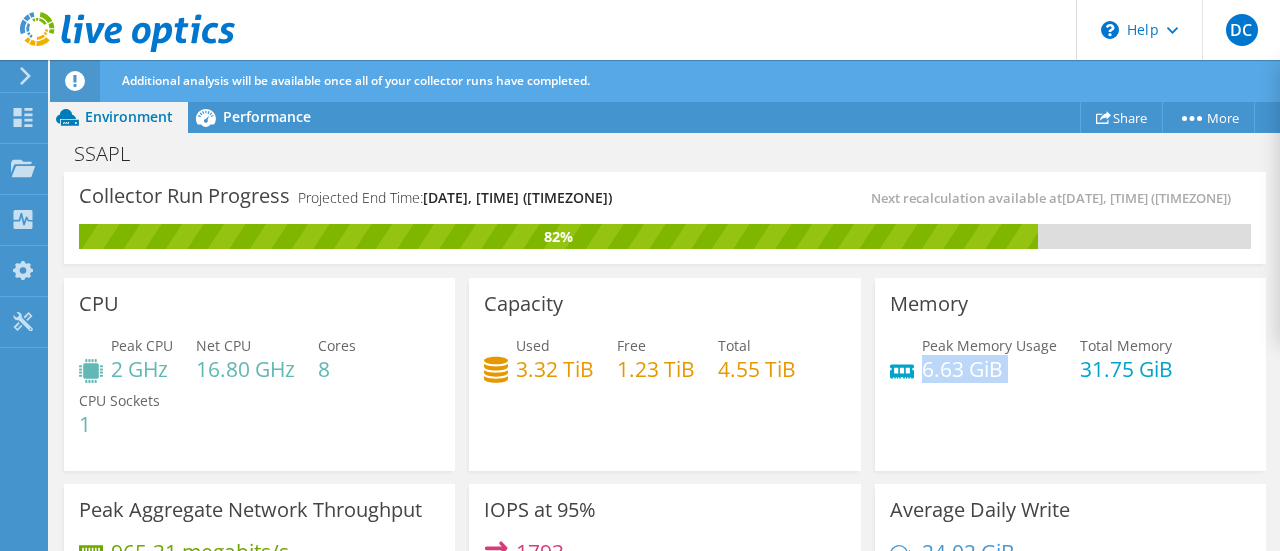 click on "6.63 GiB" at bounding box center [989, 369] 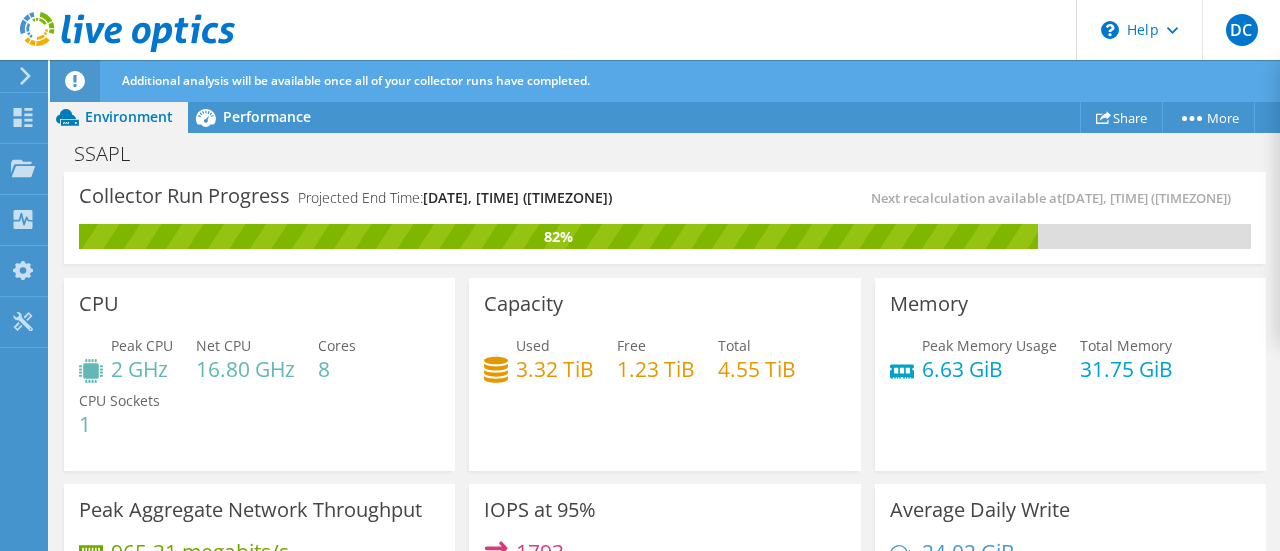 click on "31.75 GiB" at bounding box center [1126, 369] 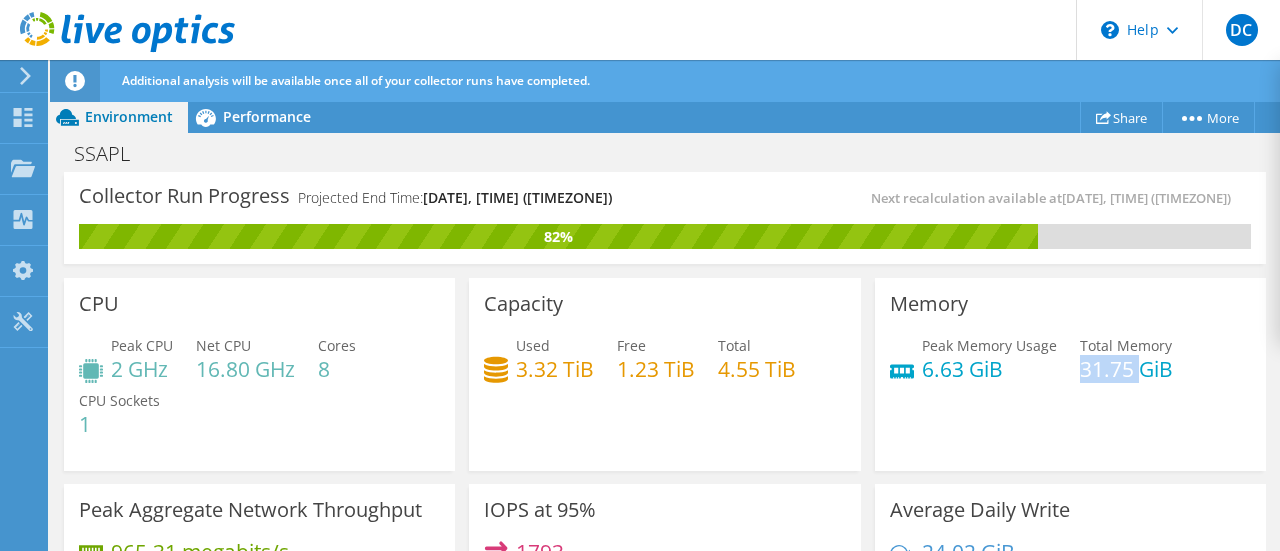 click on "31.75 GiB" at bounding box center [1126, 369] 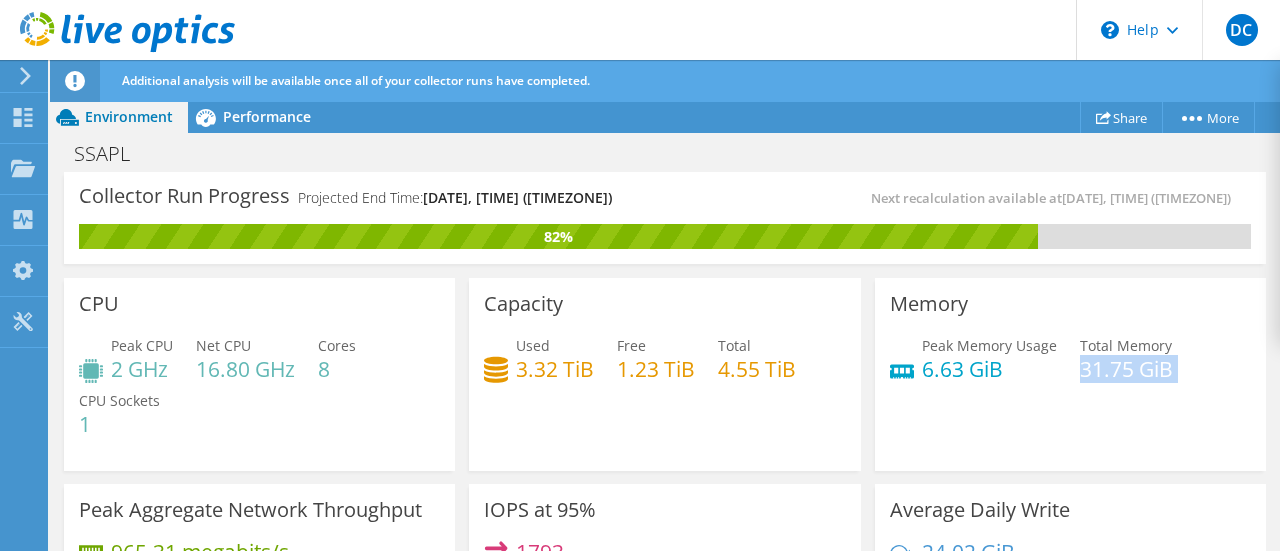 click on "31.75 GiB" at bounding box center (1126, 369) 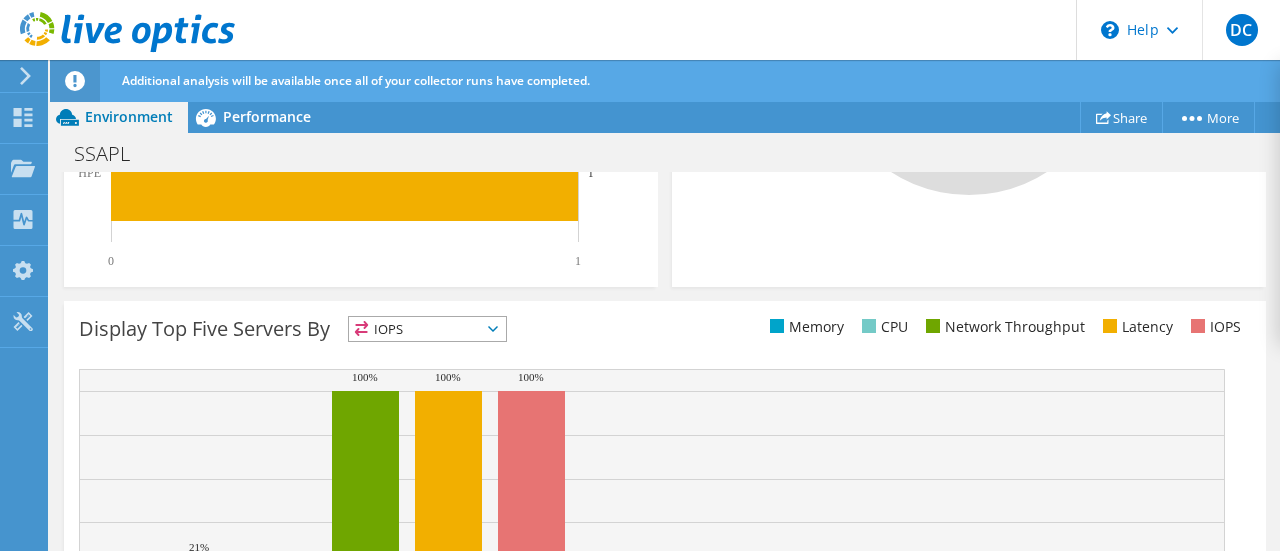 scroll, scrollTop: 900, scrollLeft: 0, axis: vertical 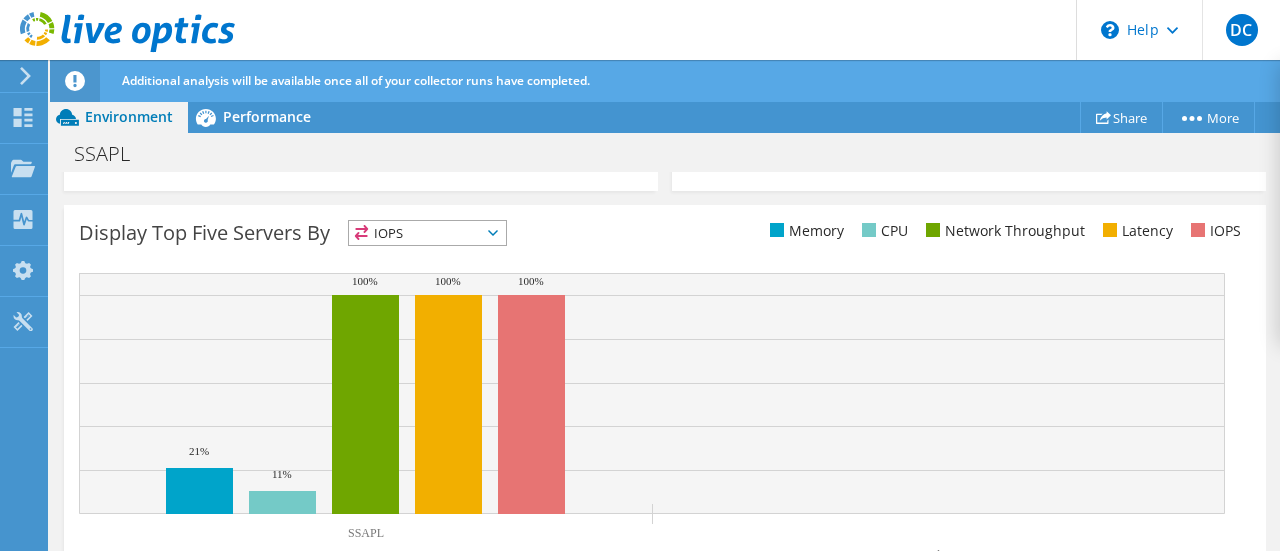 click on "Network Throughput" at bounding box center (1003, 231) 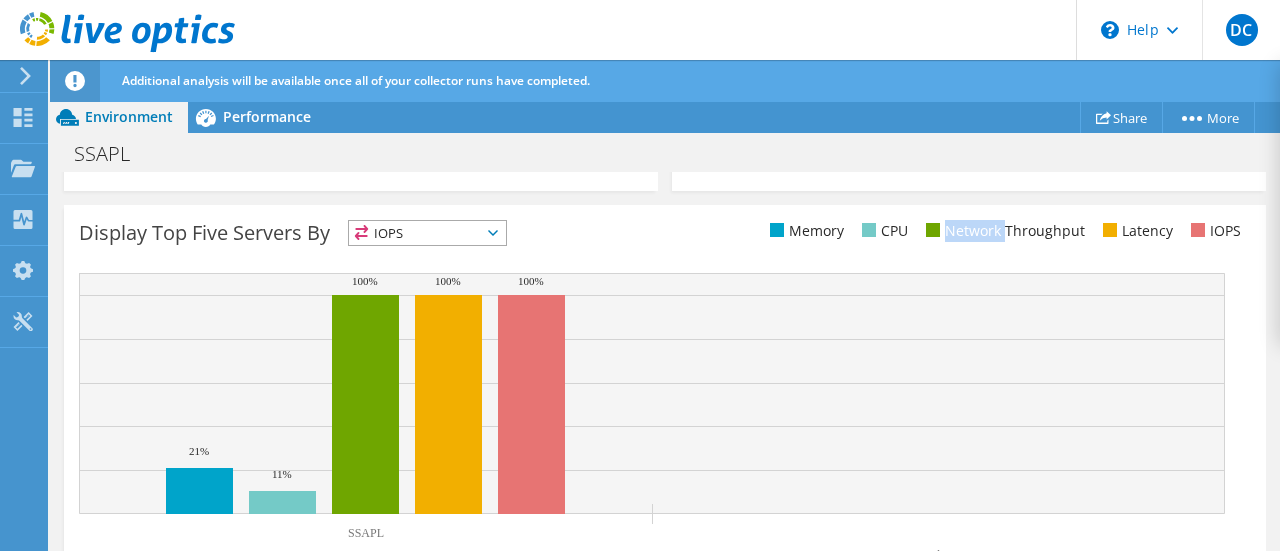 click on "Network Throughput" at bounding box center (1003, 231) 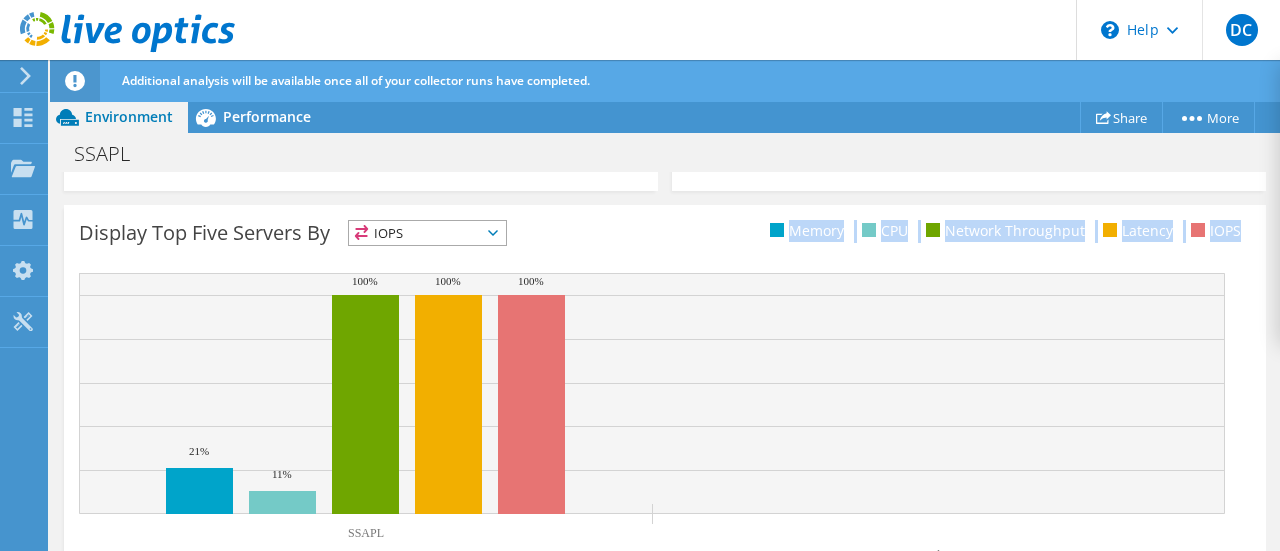 click on "Network Throughput" at bounding box center (1003, 231) 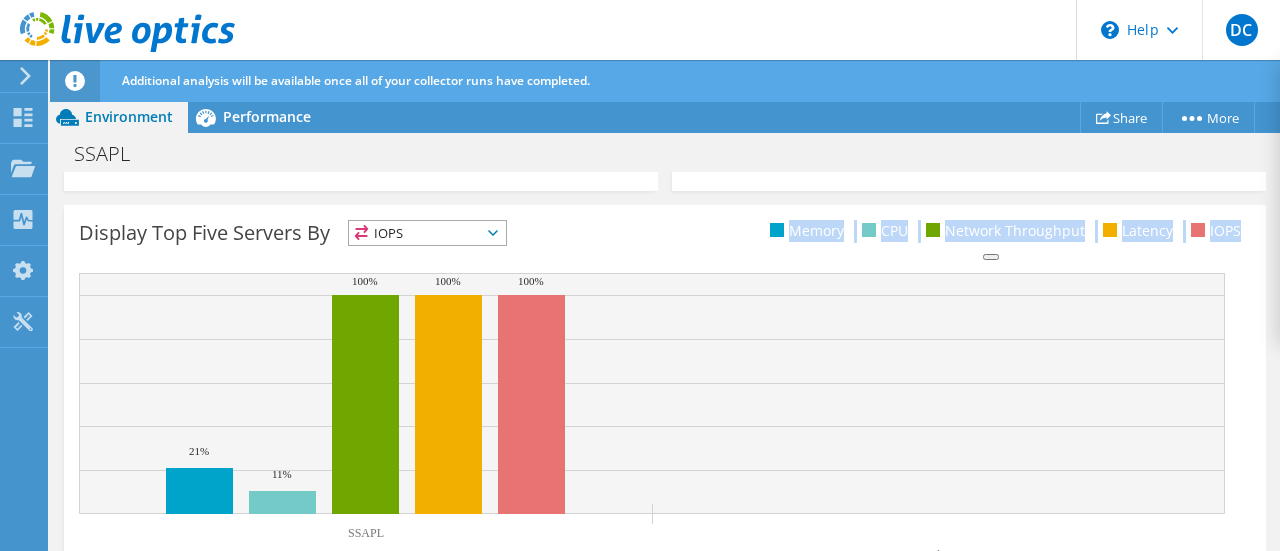 click on "Network Throughput" at bounding box center [1003, 231] 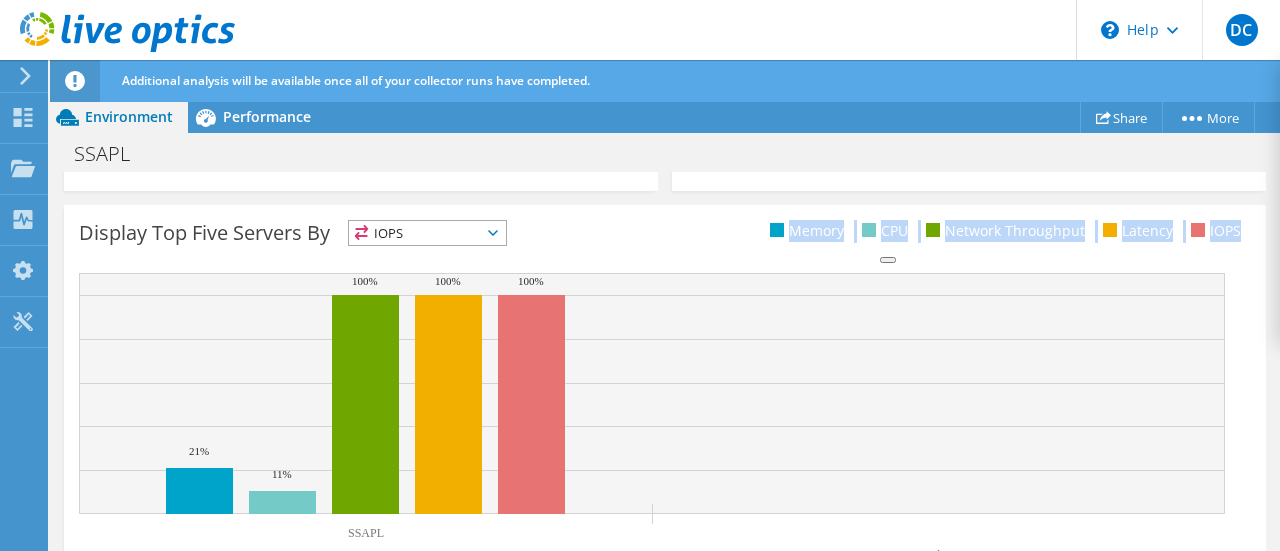 click on "Memory" at bounding box center (804, 231) 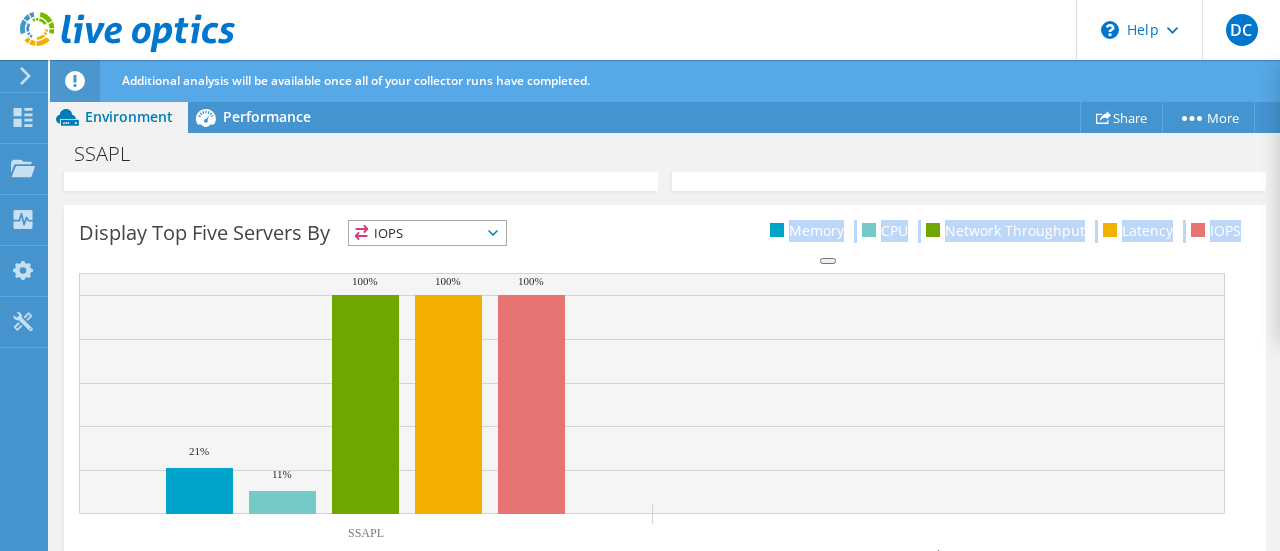 click on "Memory" at bounding box center (804, 231) 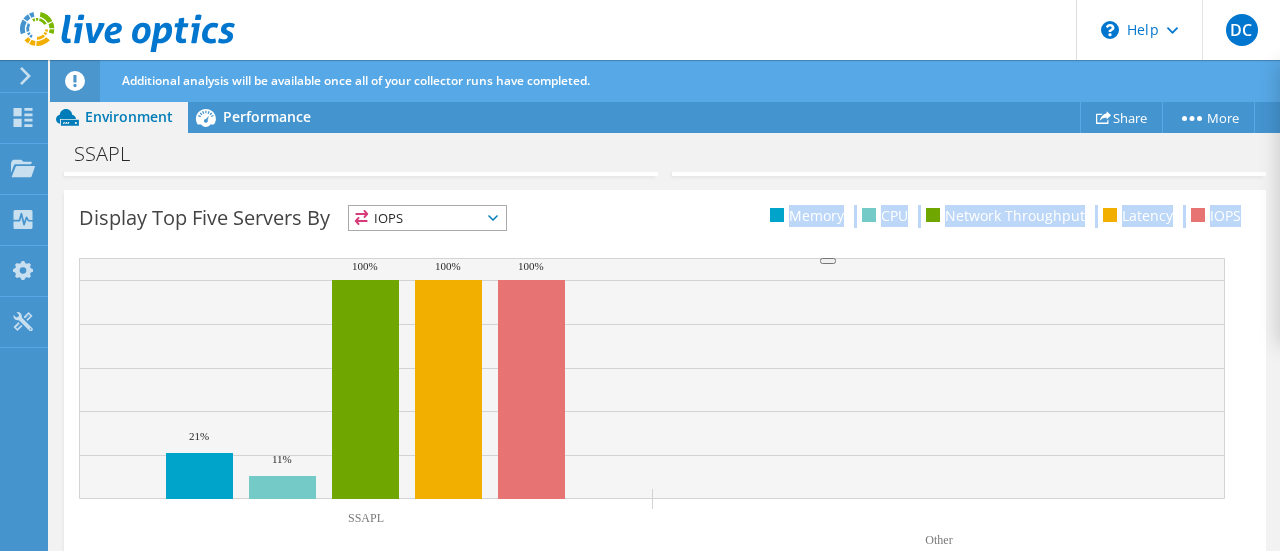 scroll, scrollTop: 955, scrollLeft: 0, axis: vertical 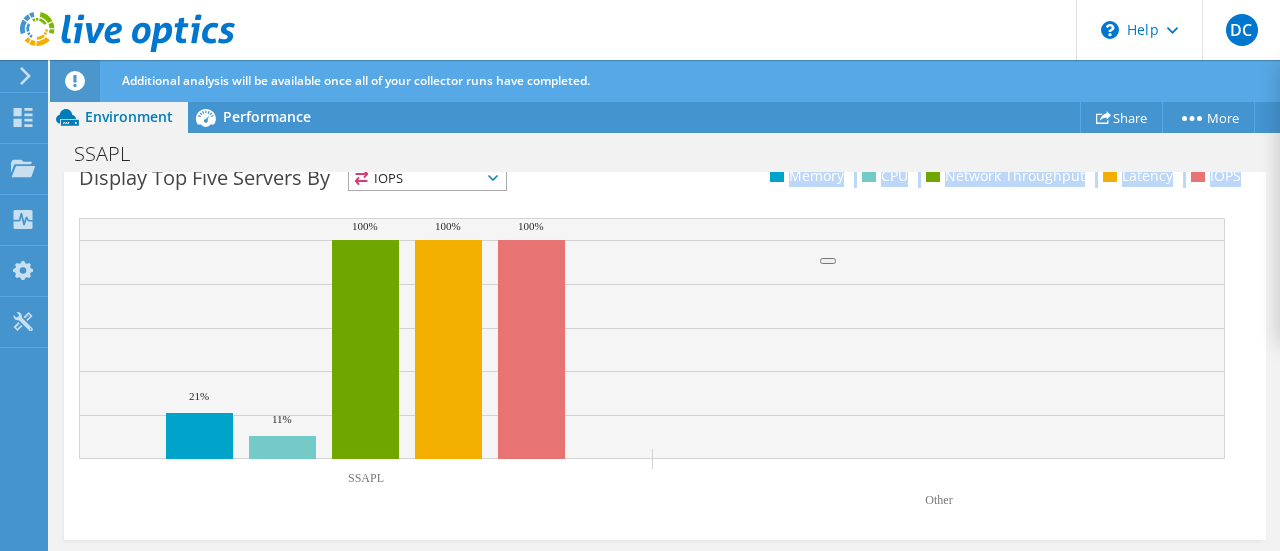 click on "Other" 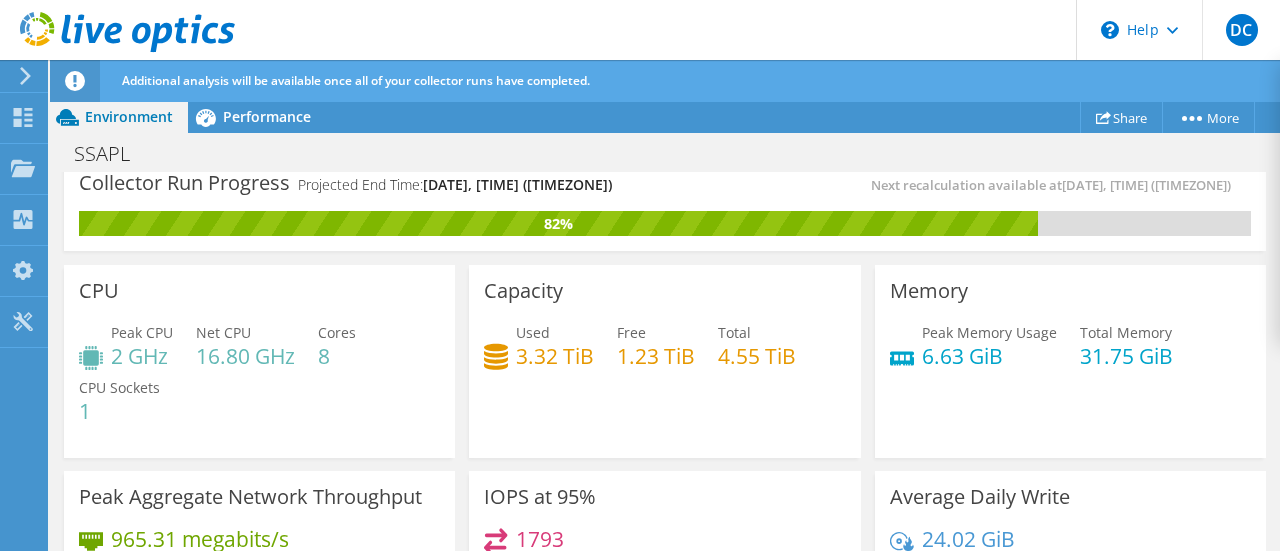 scroll, scrollTop: 0, scrollLeft: 0, axis: both 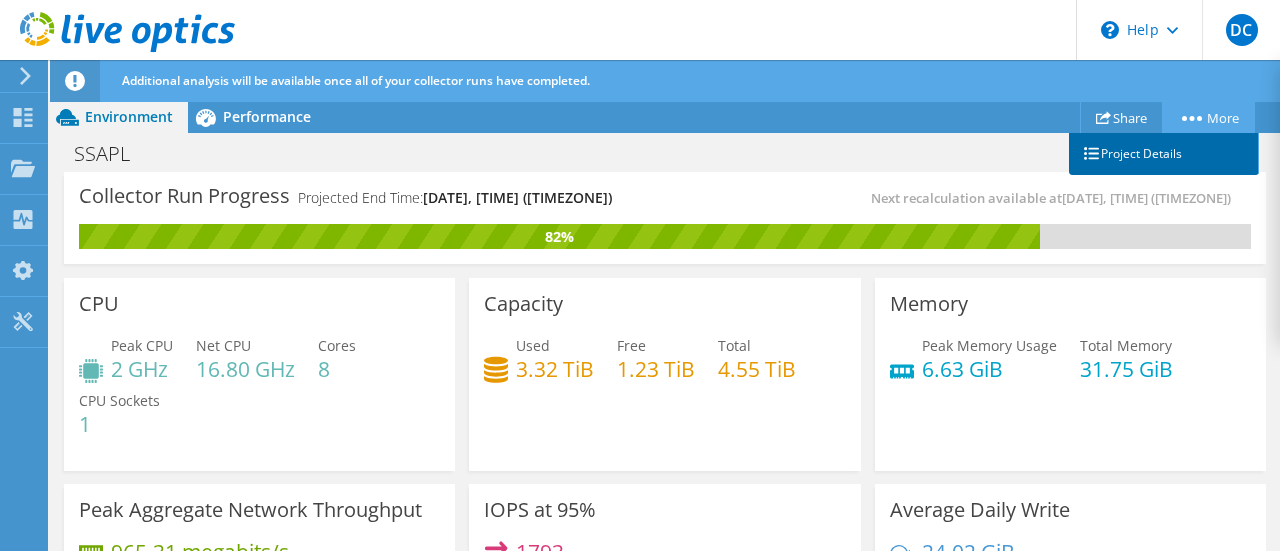 click on "Project Details" at bounding box center [1164, 154] 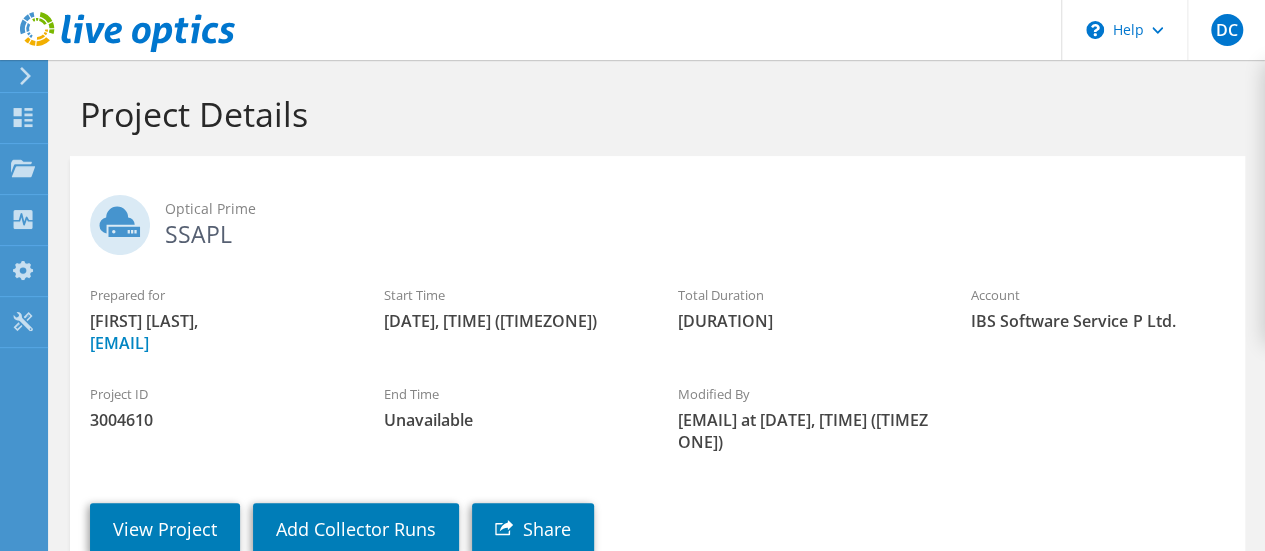 scroll, scrollTop: 0, scrollLeft: 0, axis: both 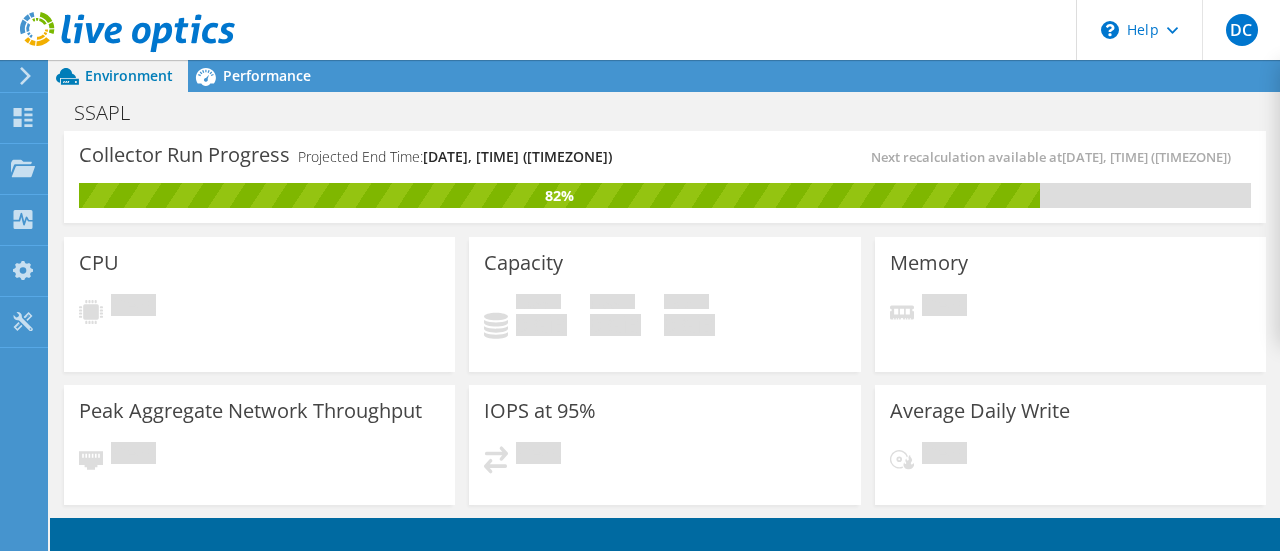 click on "82%" at bounding box center [559, 196] 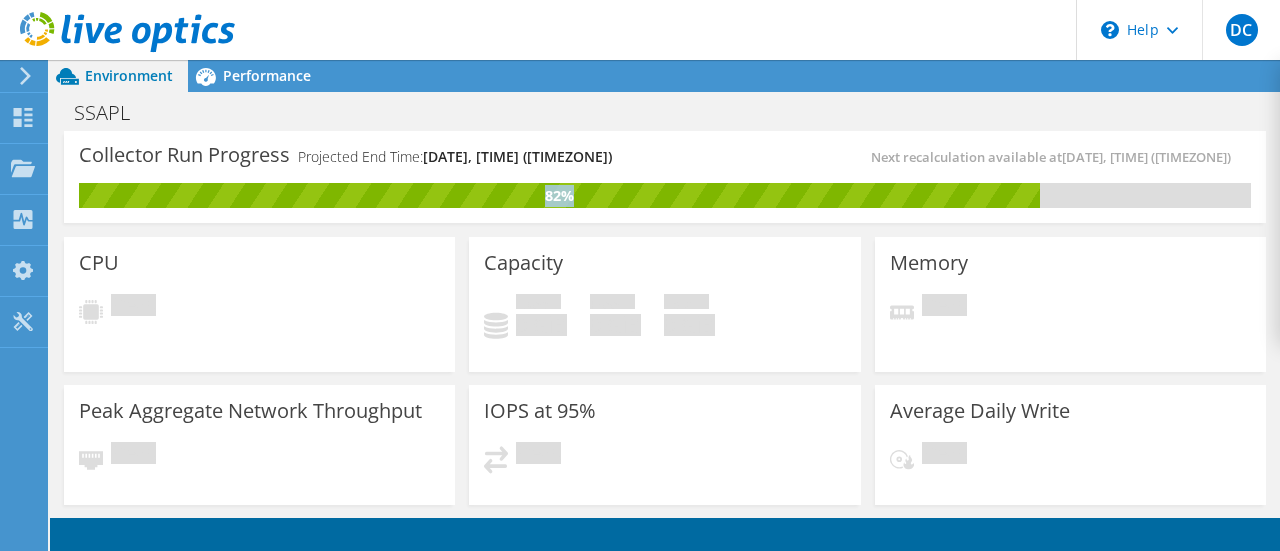click on "82%" at bounding box center (559, 196) 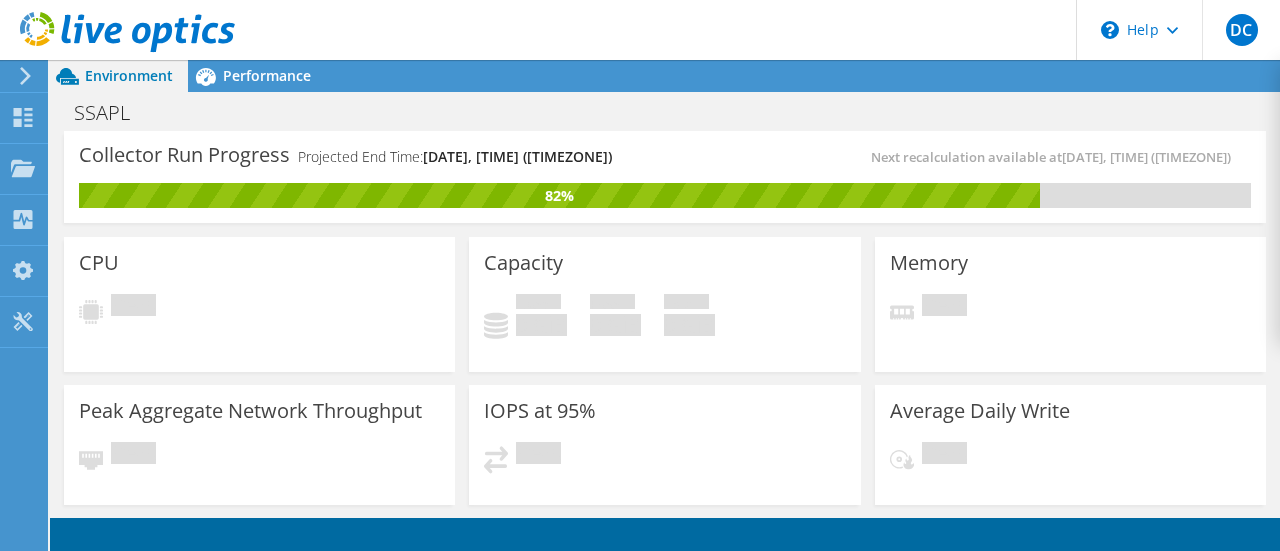 click on "Next recalculation available at
08/07/2025, 18:12 (+05:30)" at bounding box center [958, 157] 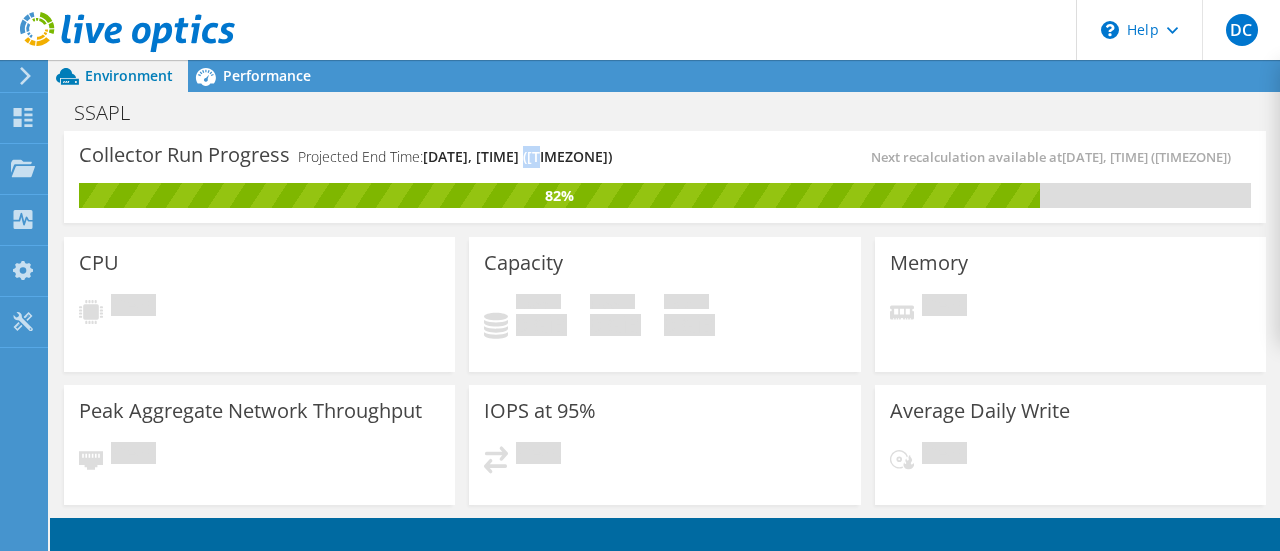 click on "[DATE], [TIME] ([TIMEZONE])" at bounding box center (517, 156) 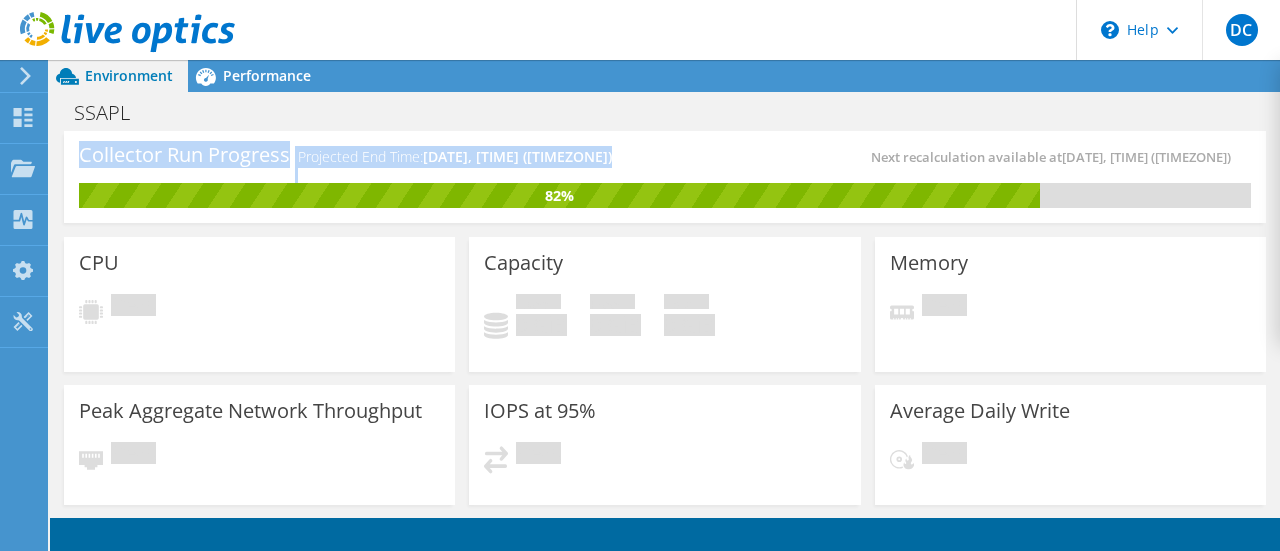 click on "[DATE], [TIME] ([TIMEZONE])" at bounding box center (517, 156) 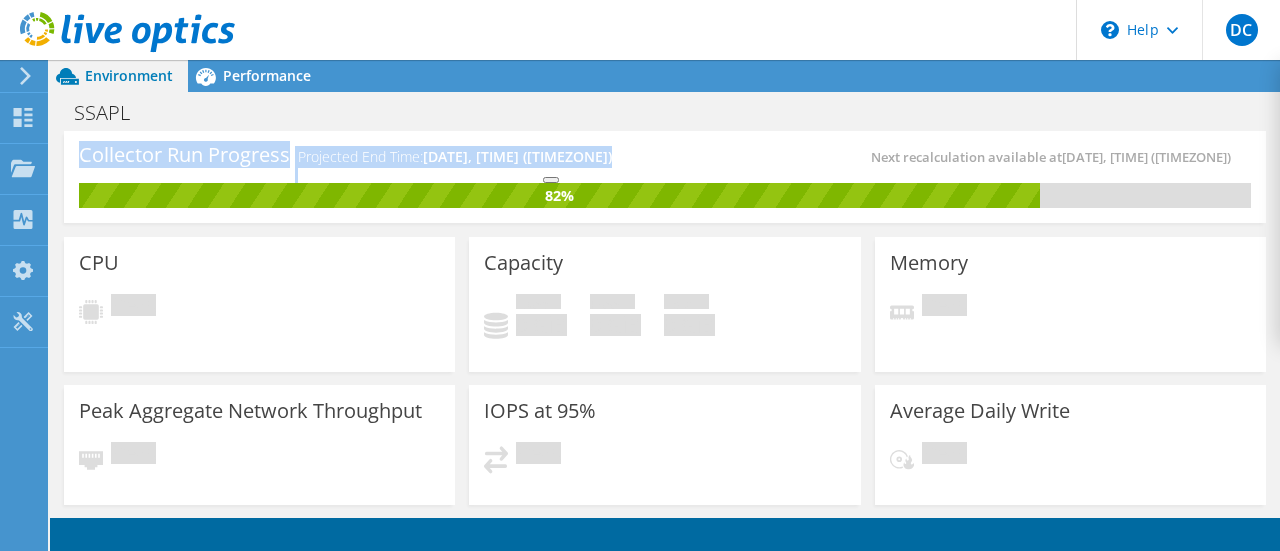 click on "[DATE], [TIME] ([TIMEZONE])" at bounding box center (517, 156) 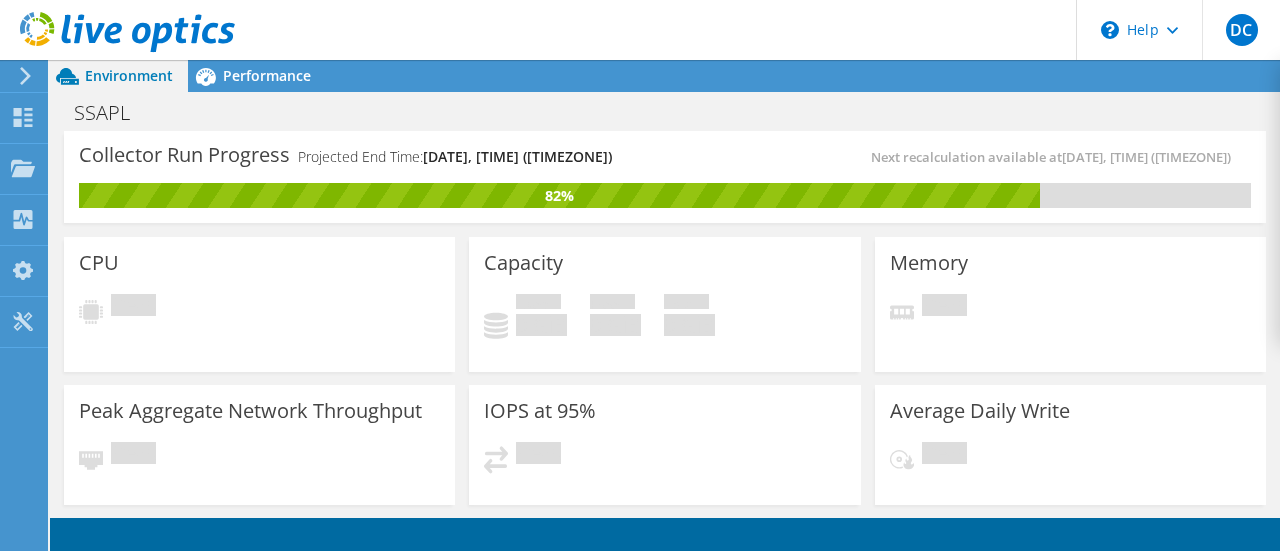 click on "Projected End Time:  08/07/2025, 18:12 (+05:30)" at bounding box center (455, 157) 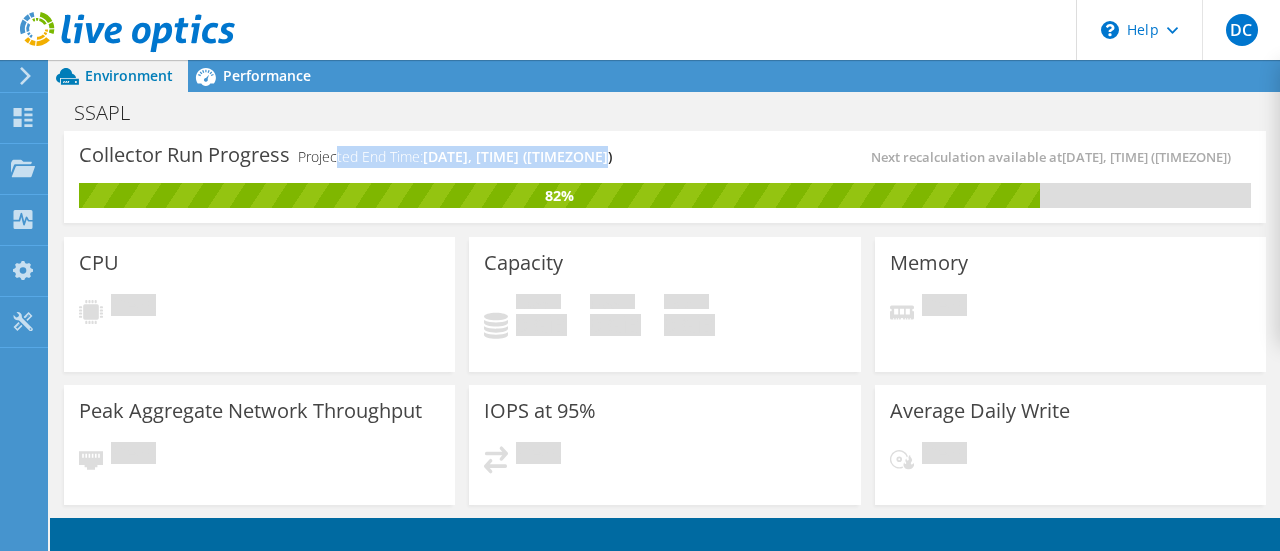 drag, startPoint x: 337, startPoint y: 151, endPoint x: 590, endPoint y: 169, distance: 253.63951 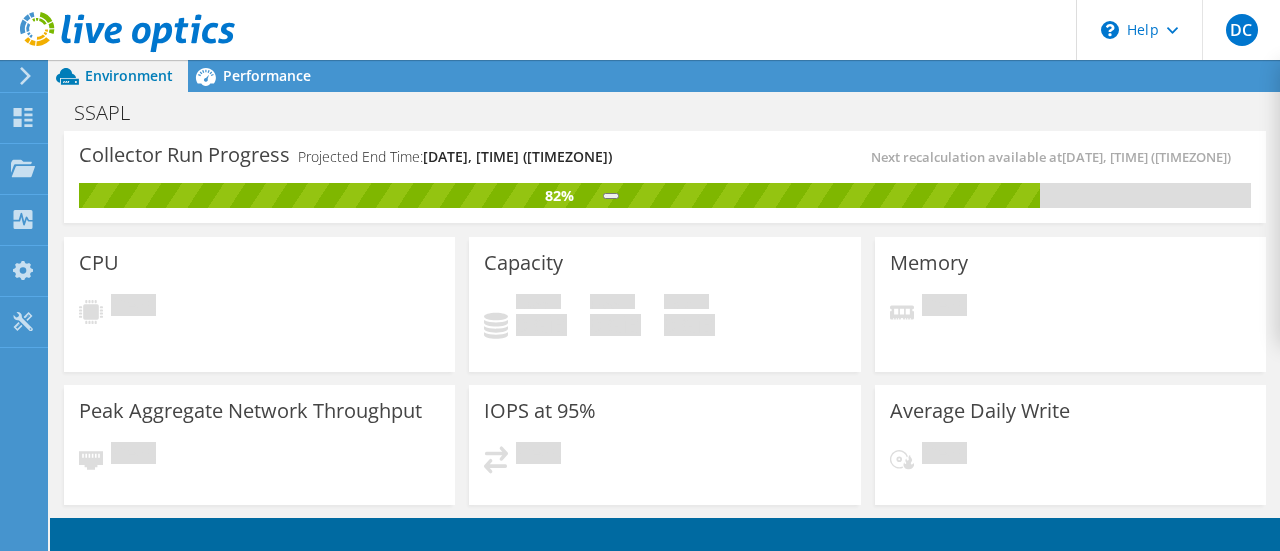 click on "Collector Run Progress
Projected End Time:  08/07/2025, 18:12 (+05:30)" at bounding box center (372, 164) 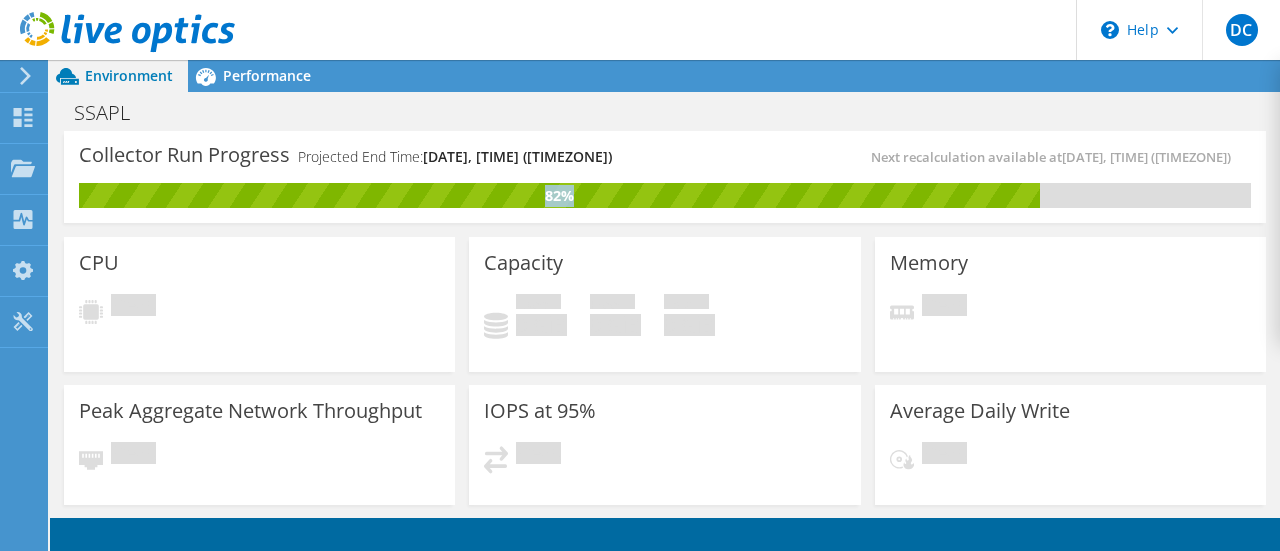 drag, startPoint x: 522, startPoint y: 197, endPoint x: 630, endPoint y: 193, distance: 108.07405 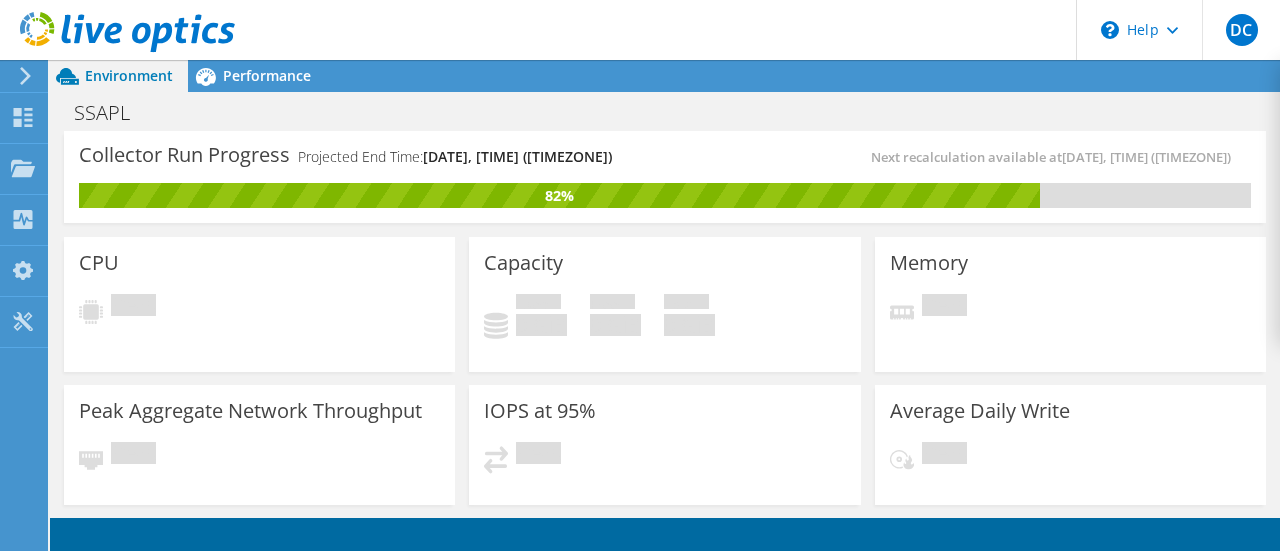 drag, startPoint x: 956, startPoint y: 162, endPoint x: 936, endPoint y: 151, distance: 22.825424 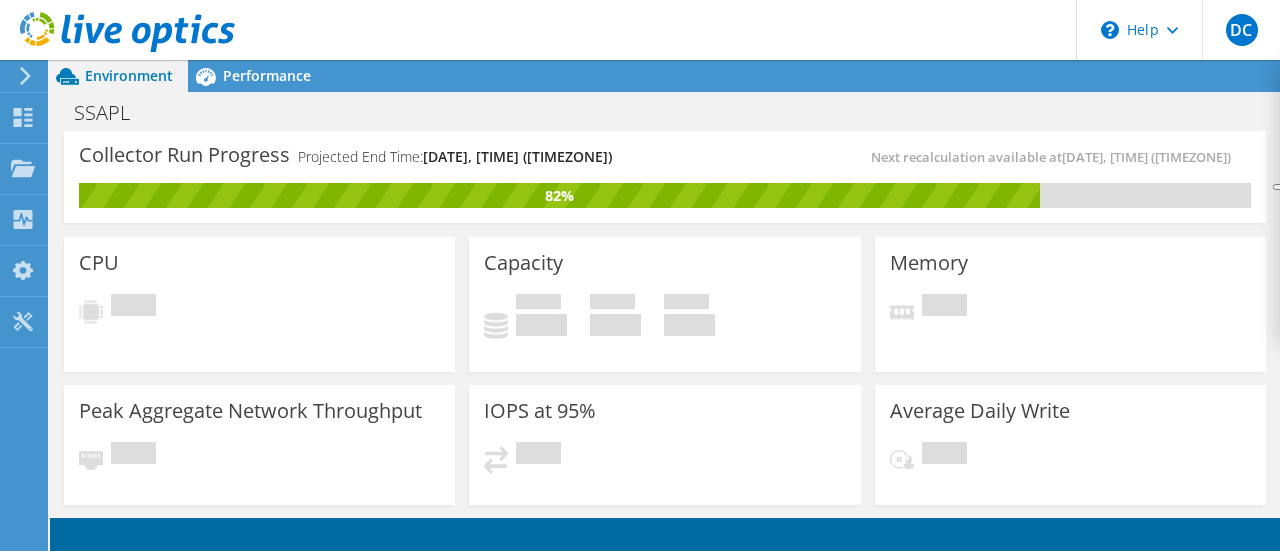 scroll, scrollTop: 0, scrollLeft: 0, axis: both 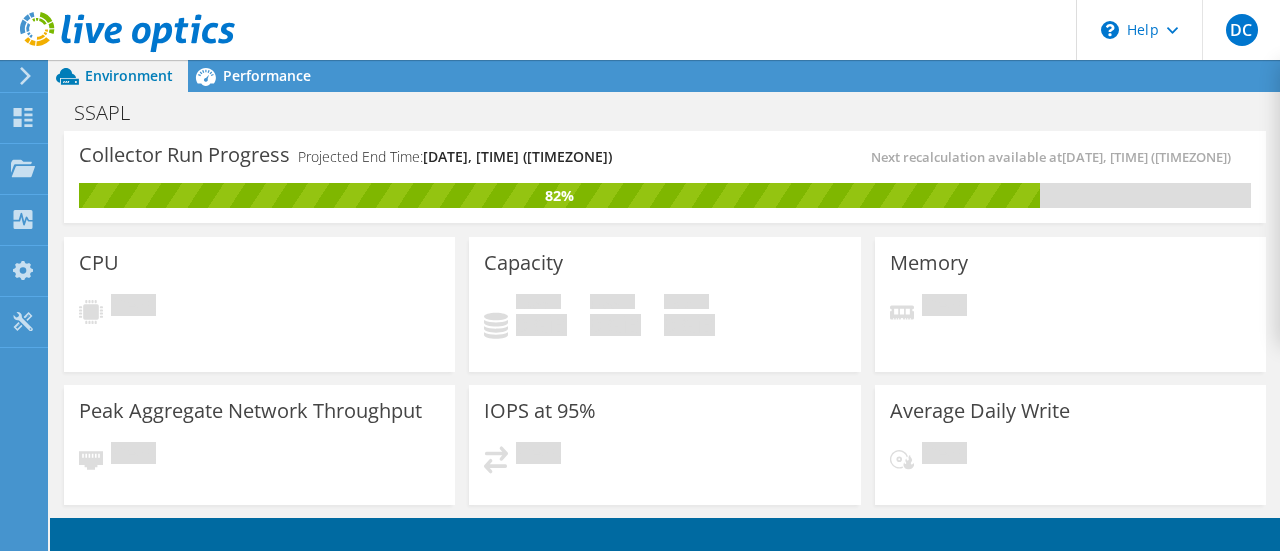 click on "Capacity" at bounding box center (523, 263) 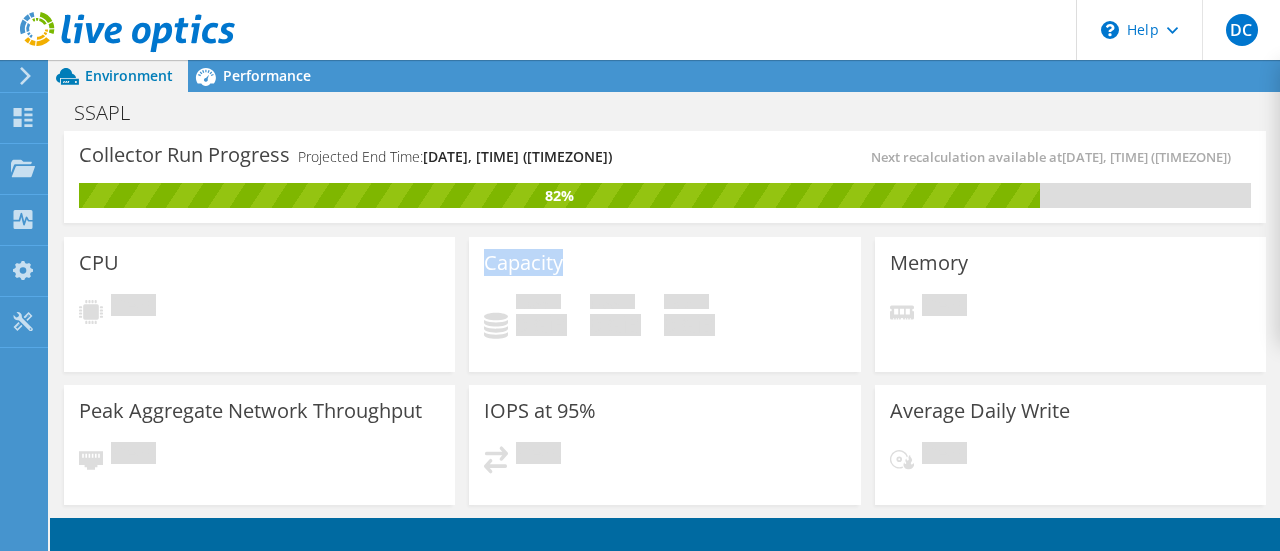 click on "Capacity" at bounding box center [523, 263] 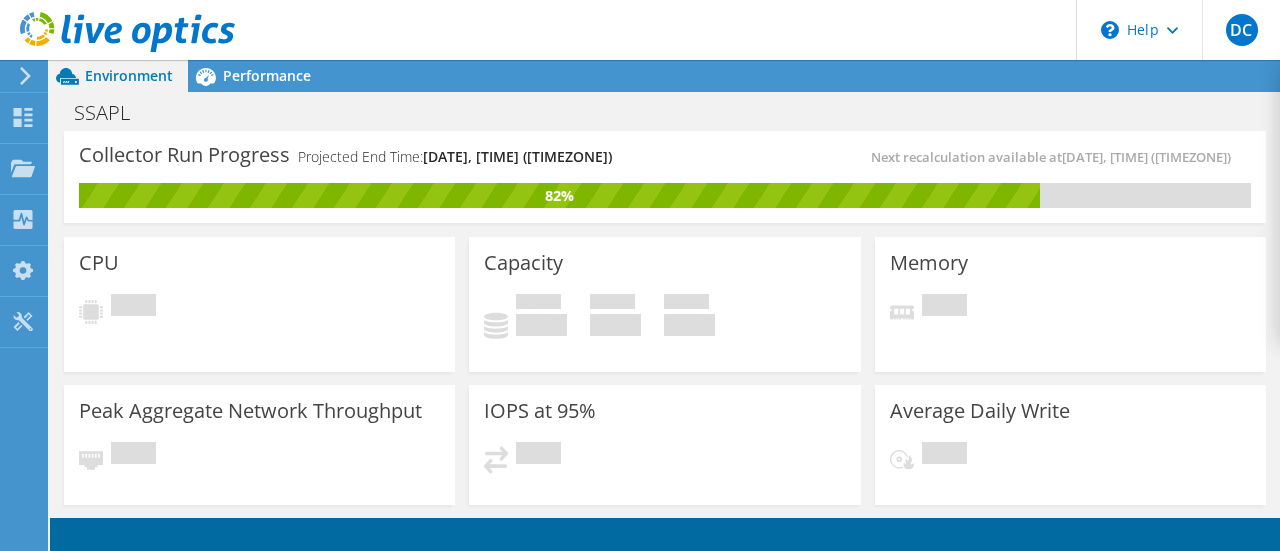 click on "0 GiB" at bounding box center (541, 325) 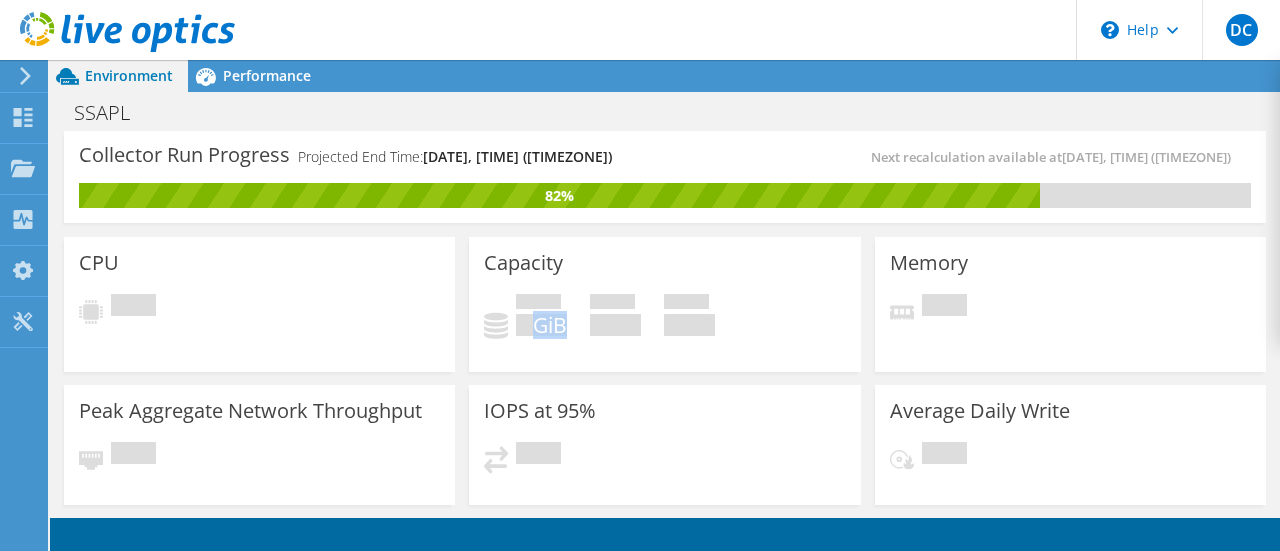 click on "0 GiB" at bounding box center [541, 325] 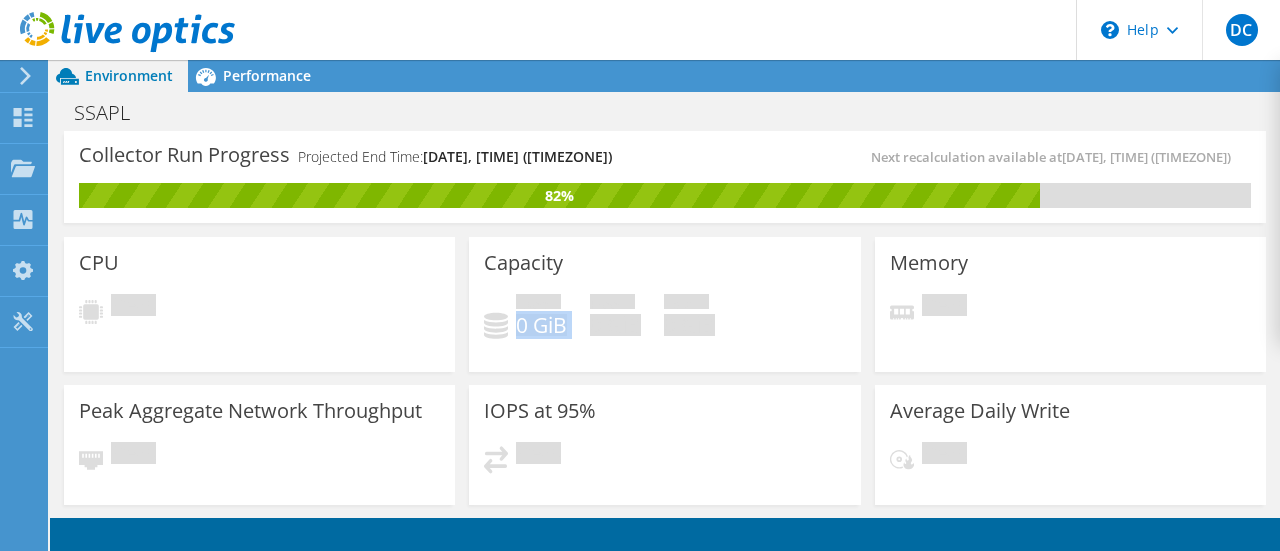 click on "0 GiB" at bounding box center (541, 325) 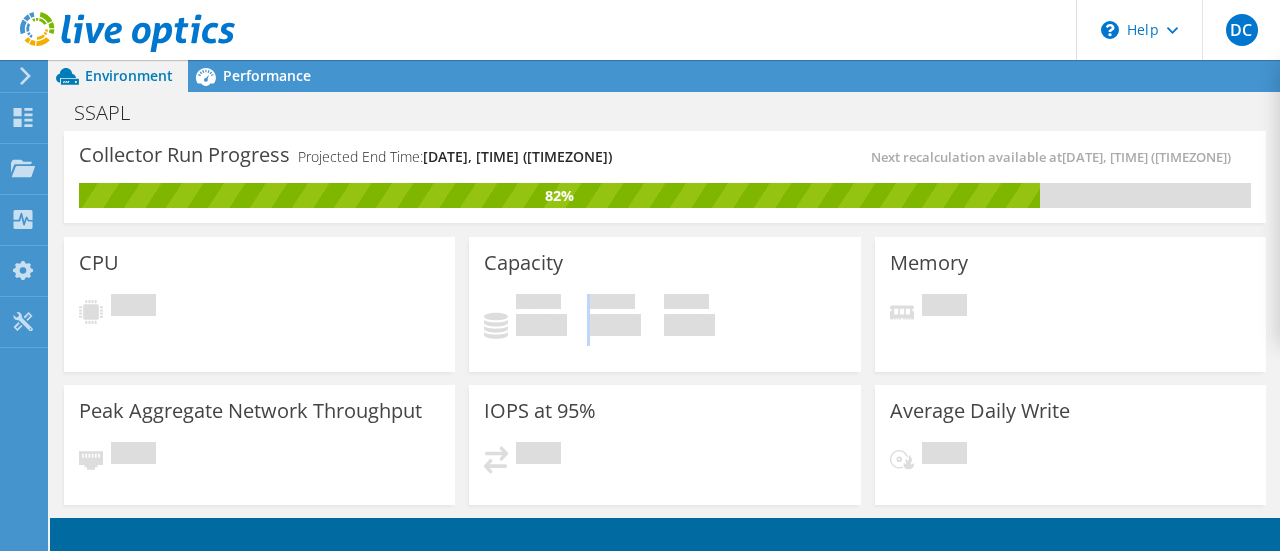 click on "Used
0 GiB
Free
0 GiB
Total
0 GiB" at bounding box center [664, 325] 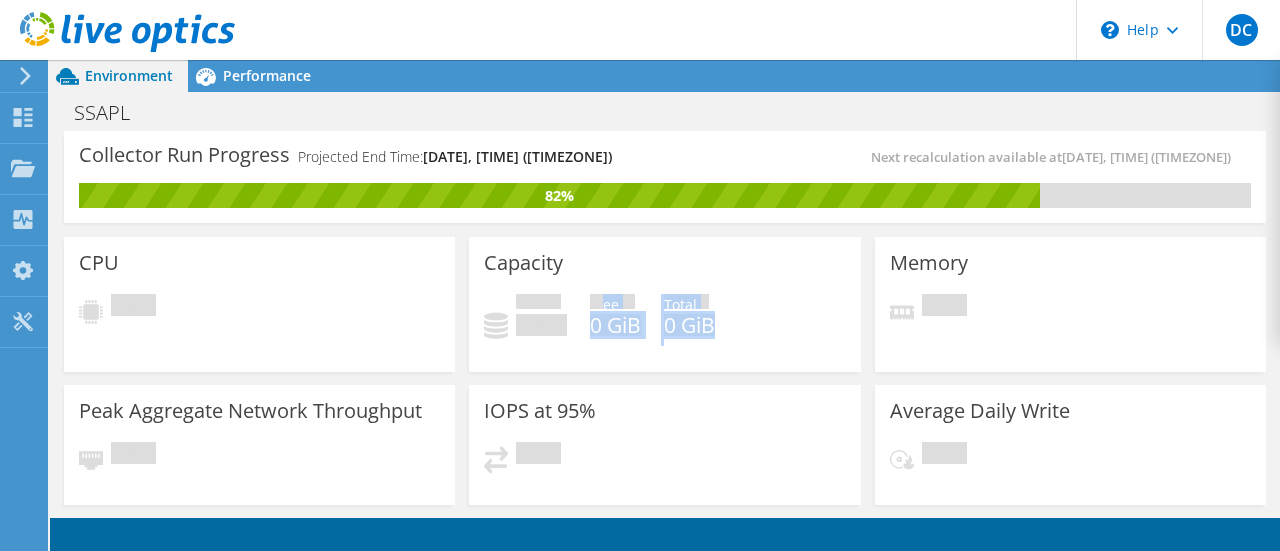 drag, startPoint x: 610, startPoint y: 305, endPoint x: 740, endPoint y: 317, distance: 130.55267 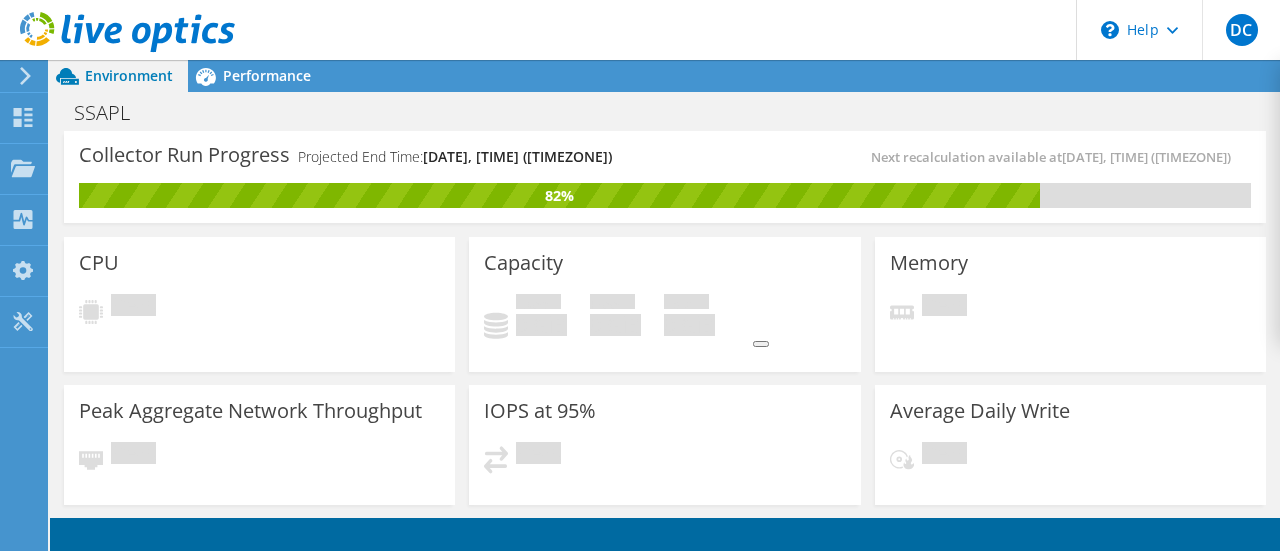 click on "Used
0 GiB
Free
0 GiB
Total
0 GiB" at bounding box center [664, 325] 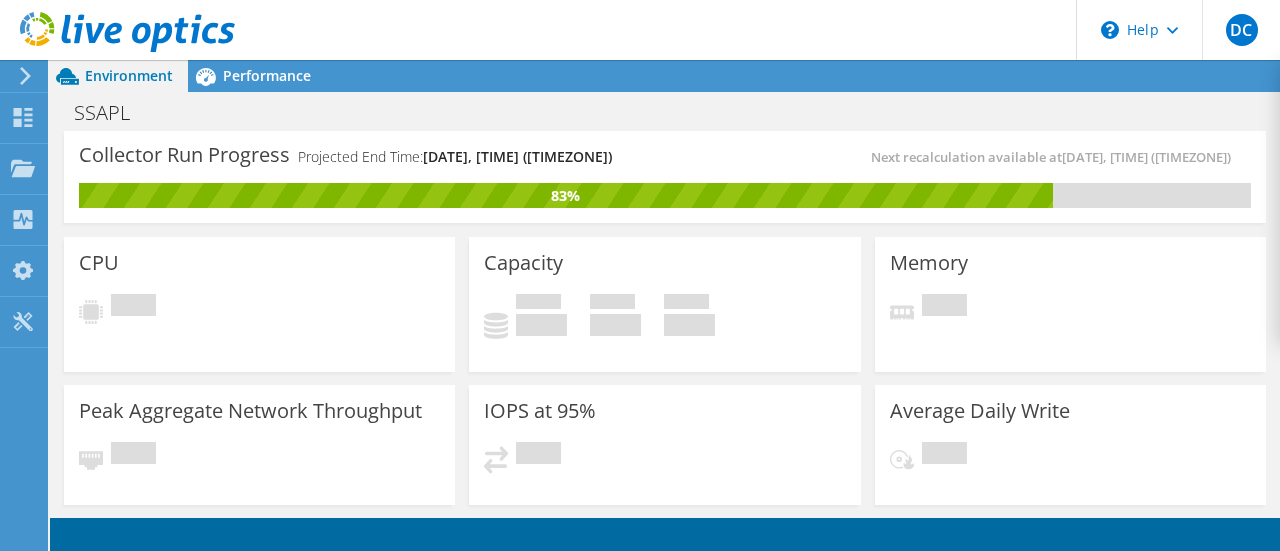 click on "Pending" at bounding box center (259, 312) 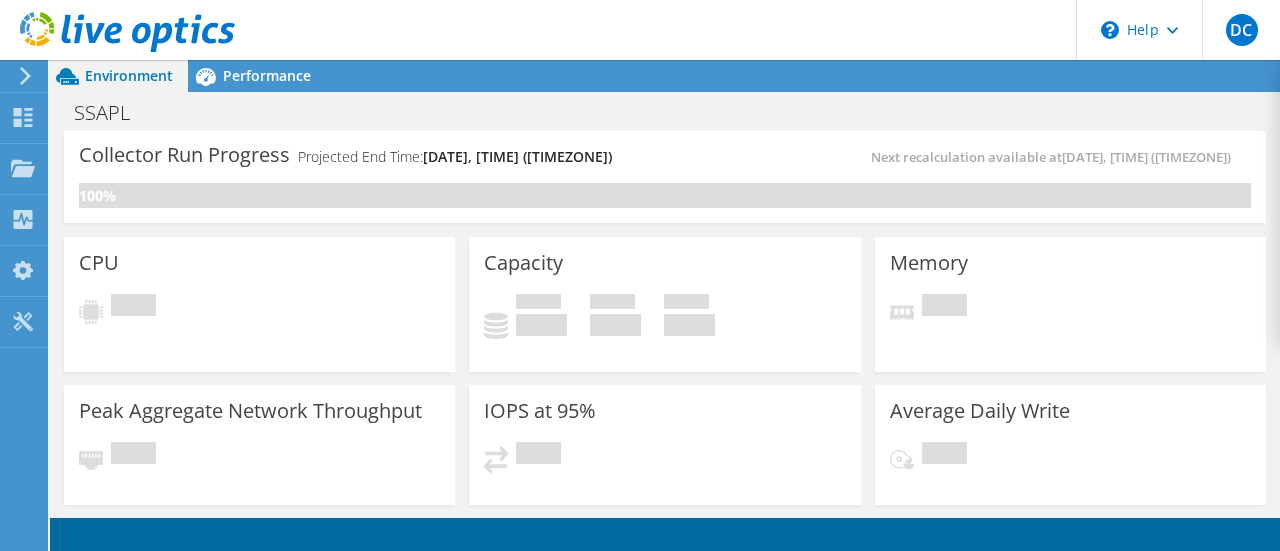 scroll, scrollTop: 0, scrollLeft: 0, axis: both 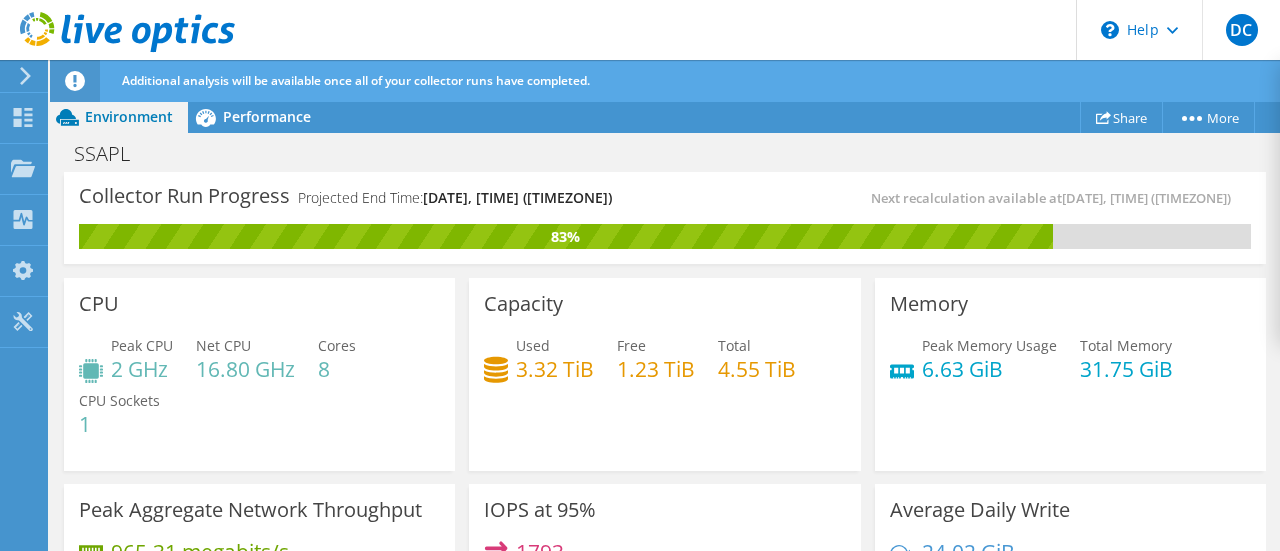 click on "Collector Run Progress
Projected End Time:  08/07/2025, 18:12 (+05:30)" at bounding box center [372, 205] 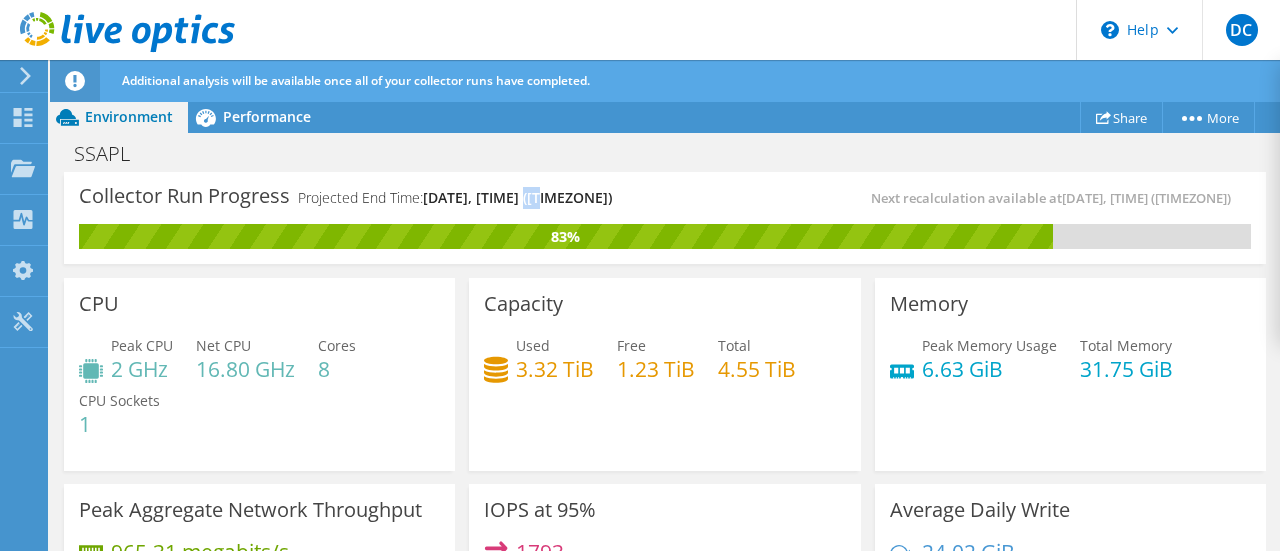 click on "[DATE], [TIME] ([TIMEZONE])" at bounding box center (517, 197) 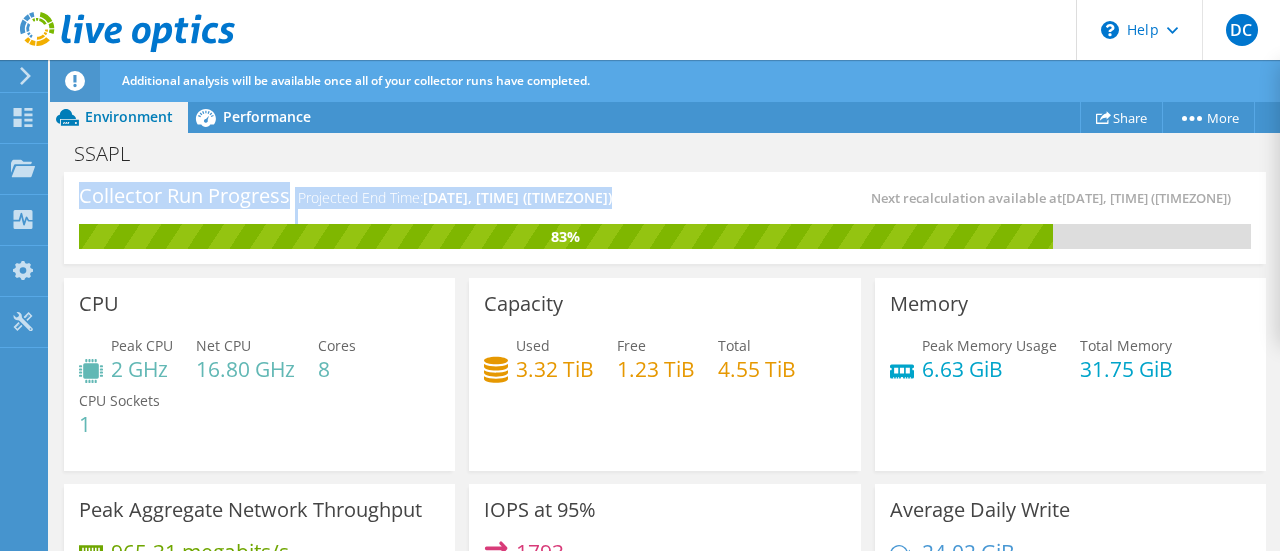 click on "[DATE], [TIME] ([TIMEZONE])" at bounding box center [517, 197] 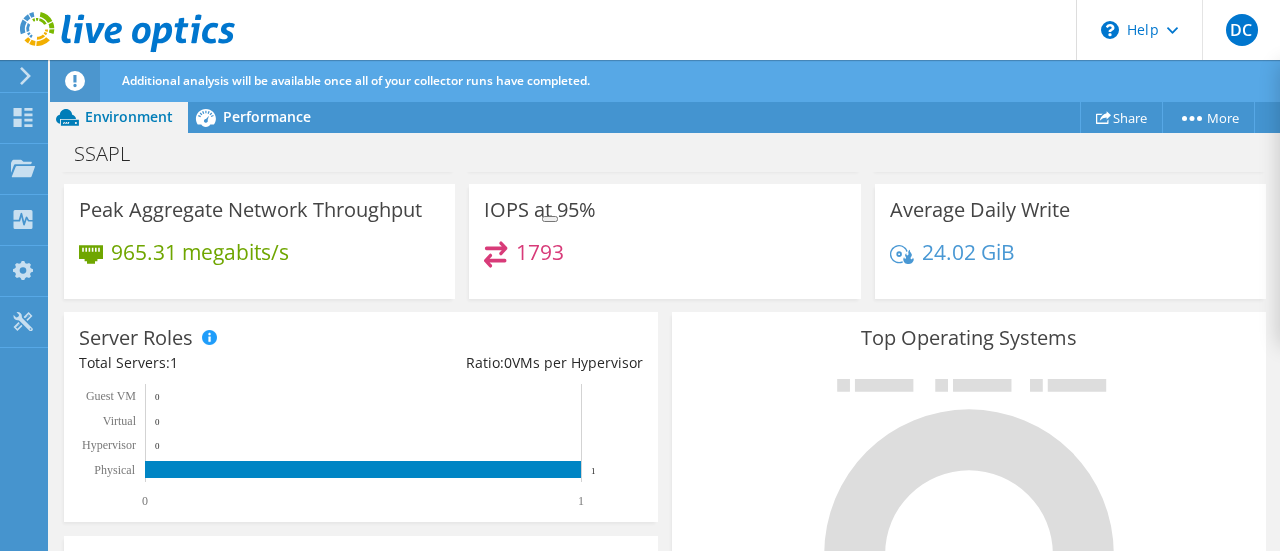 scroll, scrollTop: 0, scrollLeft: 0, axis: both 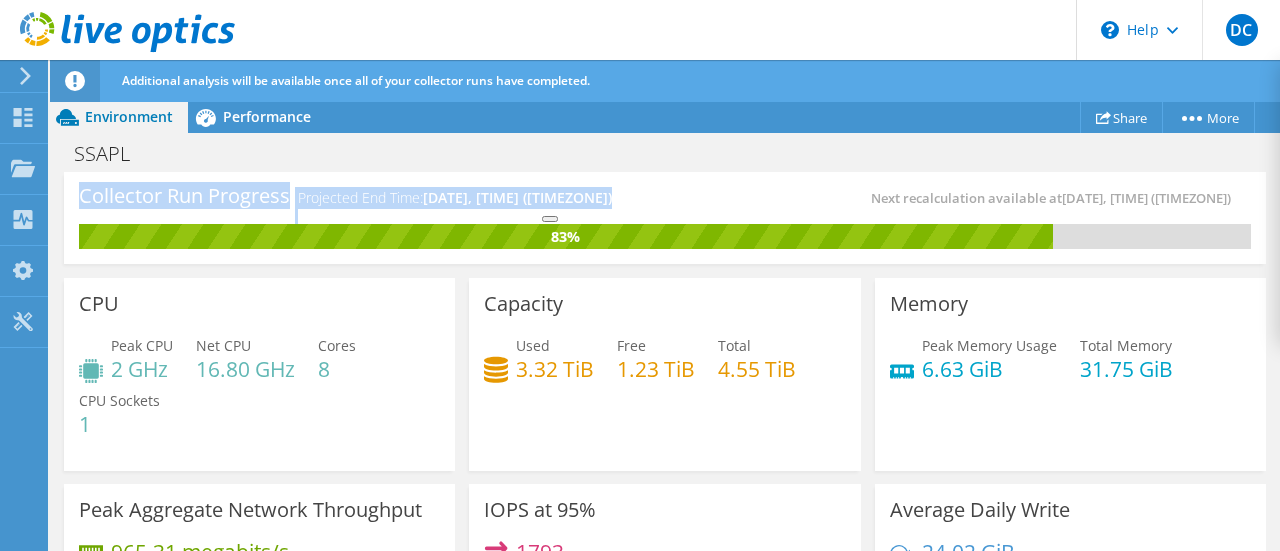 click on "Collector Run Progress
Projected End Time:  08/07/2025, 18:12 (+05:30)
Next recalculation available at
08/07/2025, 18:12 (+05:30)" at bounding box center (665, 205) 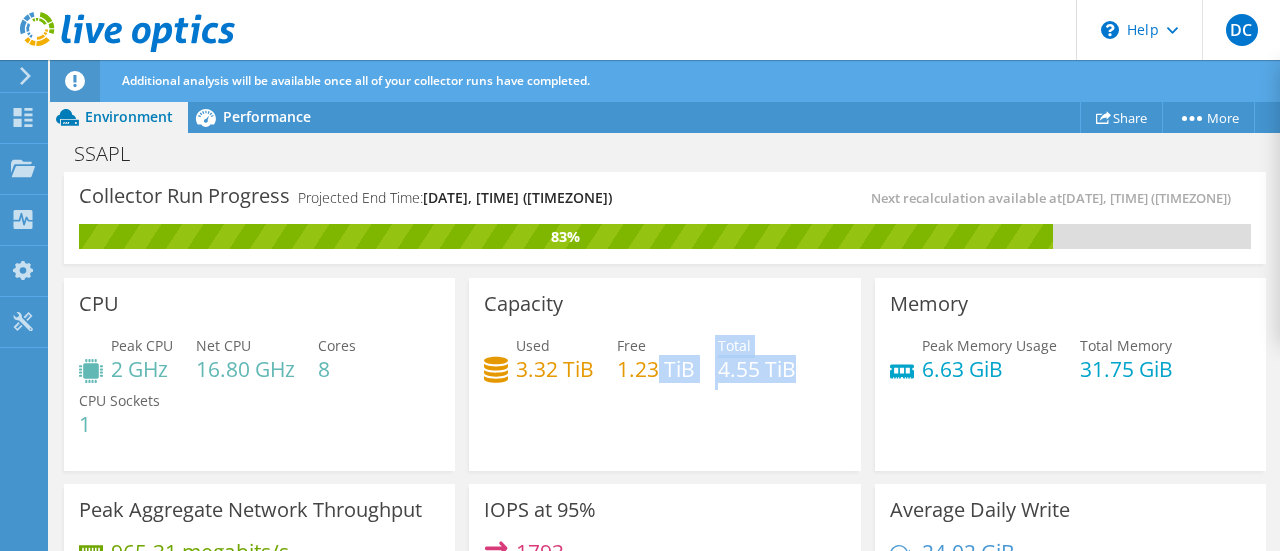 drag, startPoint x: 648, startPoint y: 376, endPoint x: 808, endPoint y: 397, distance: 161.37224 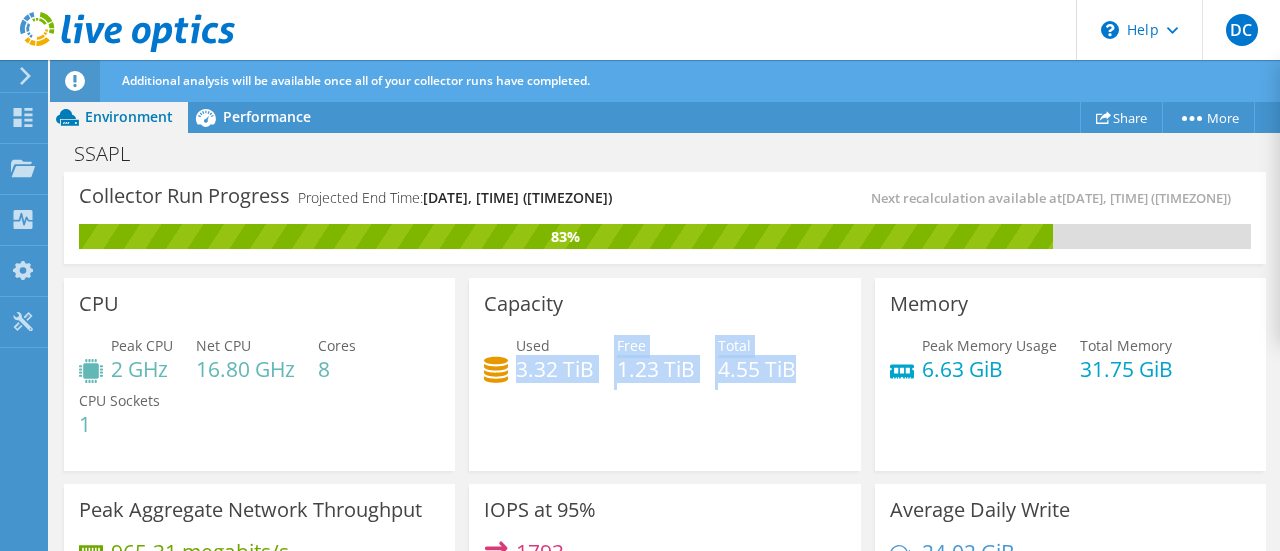 drag, startPoint x: 510, startPoint y: 364, endPoint x: 824, endPoint y: 361, distance: 314.01434 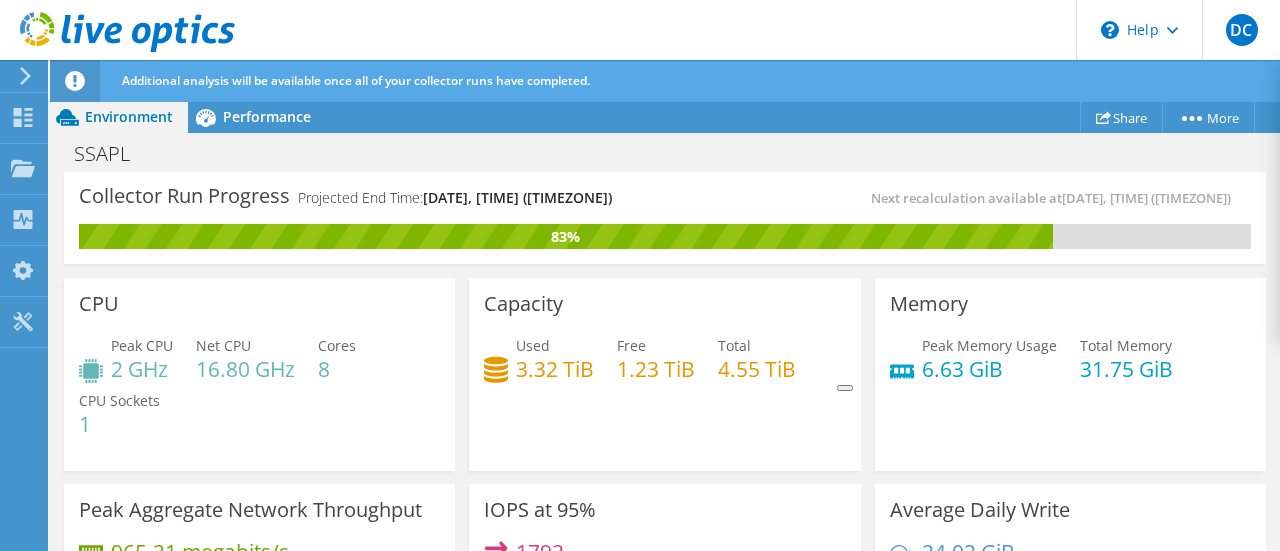 click on "6.63 GiB" at bounding box center [989, 369] 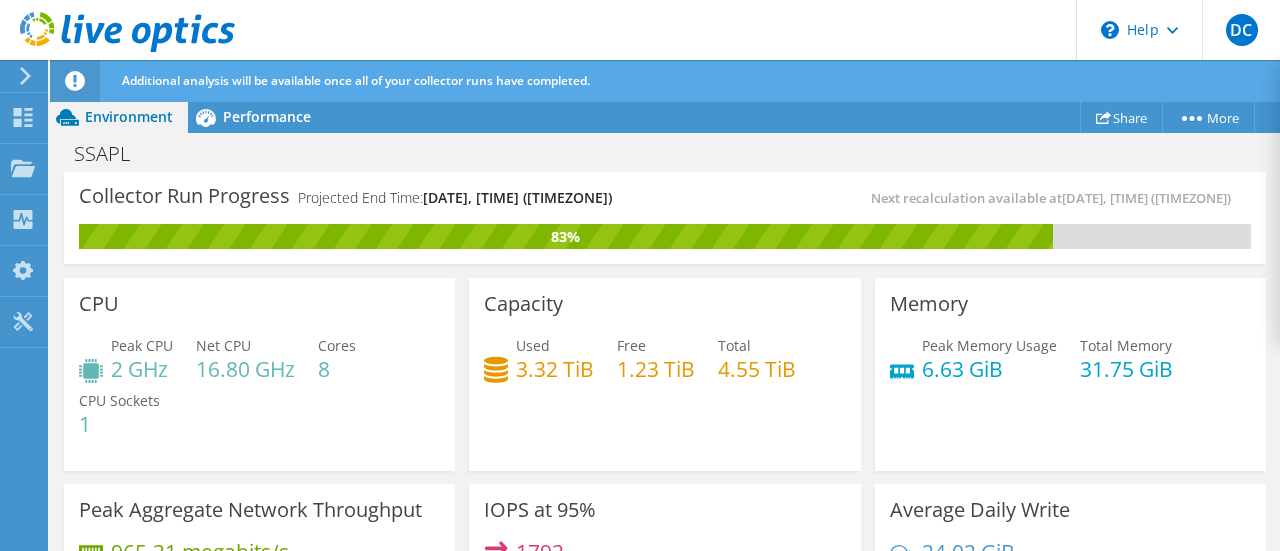 scroll, scrollTop: 200, scrollLeft: 0, axis: vertical 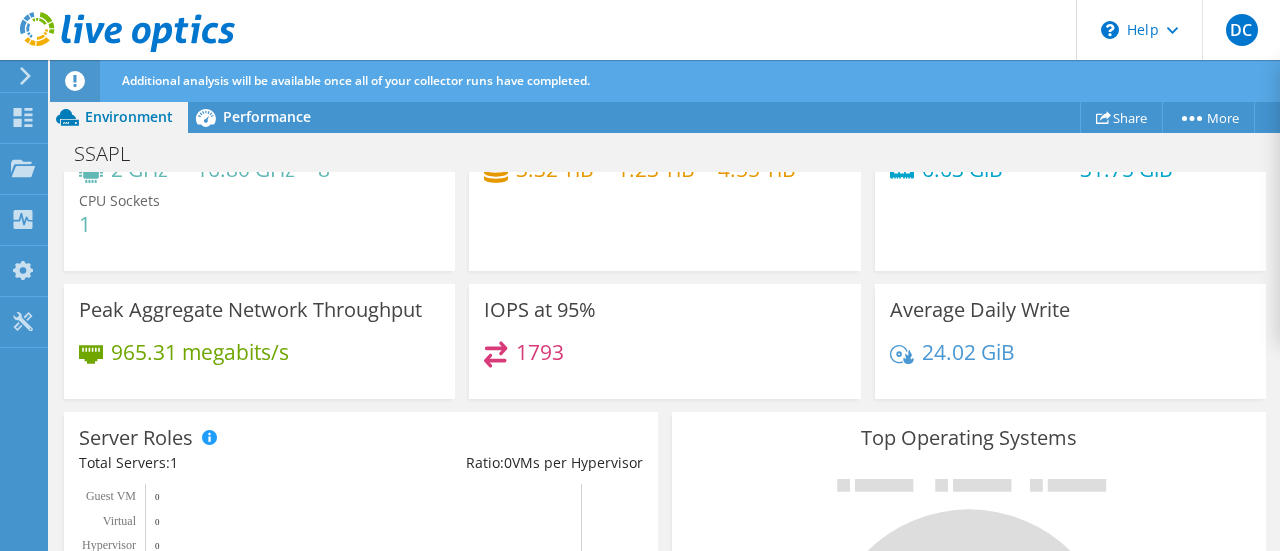 click on "24.02 GiB" at bounding box center (968, 352) 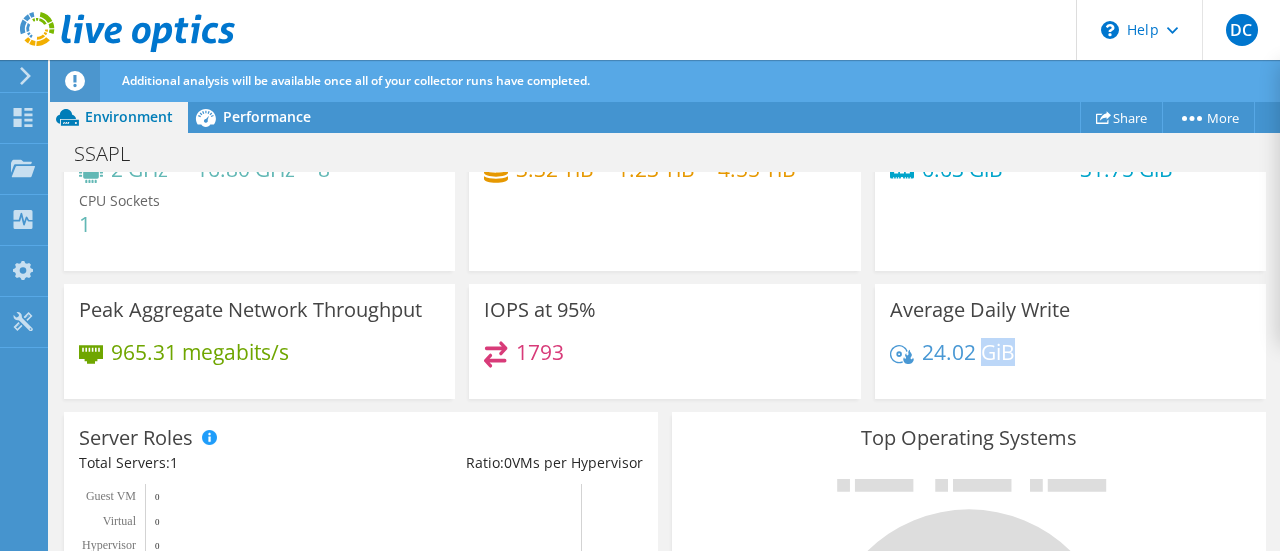 click on "24.02 GiB" at bounding box center (968, 352) 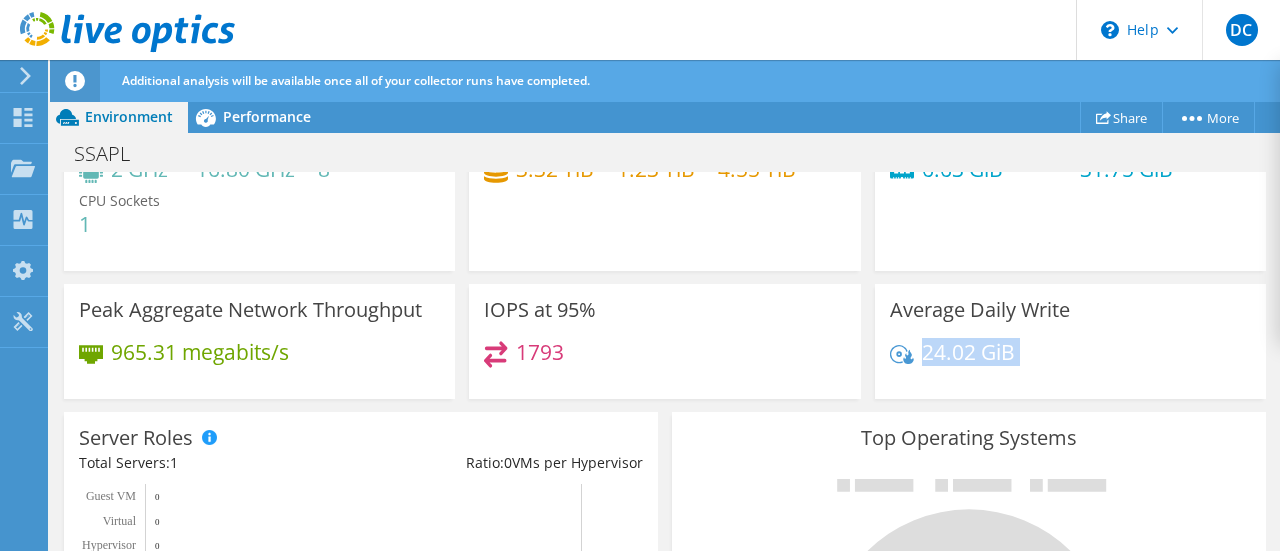 click on "24.02 GiB" at bounding box center (968, 352) 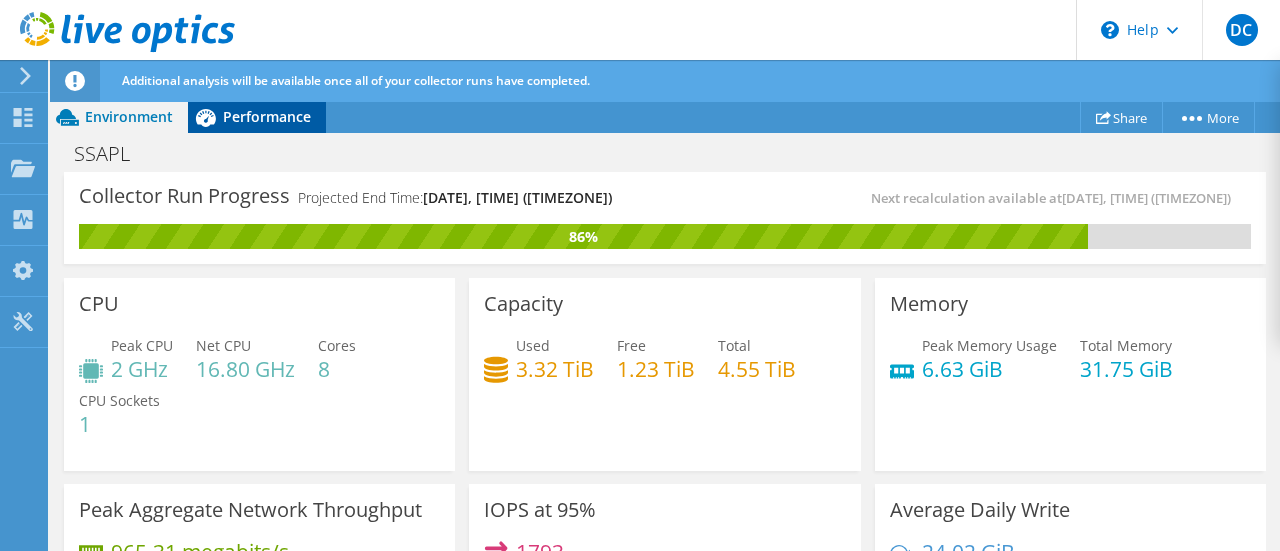 click on "Performance" at bounding box center (267, 116) 